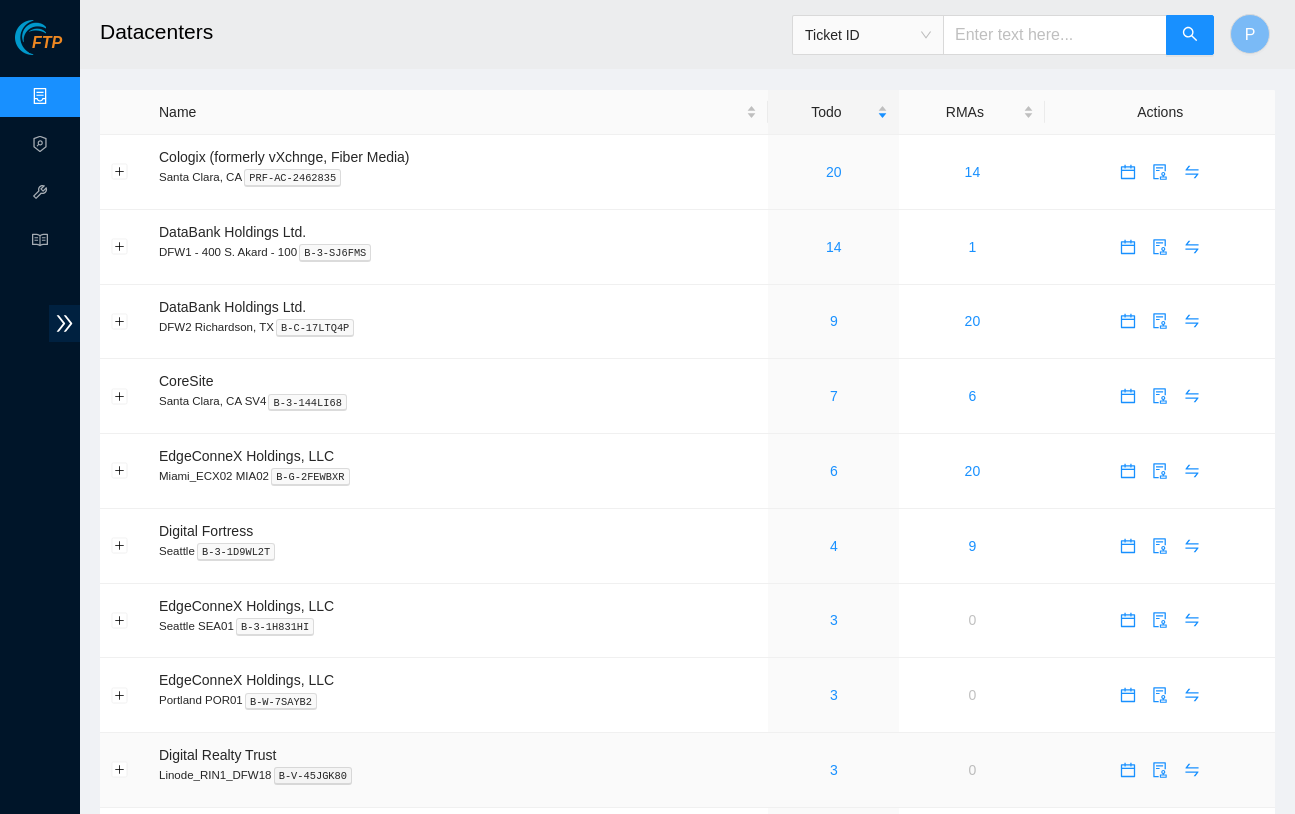 scroll, scrollTop: 0, scrollLeft: 0, axis: both 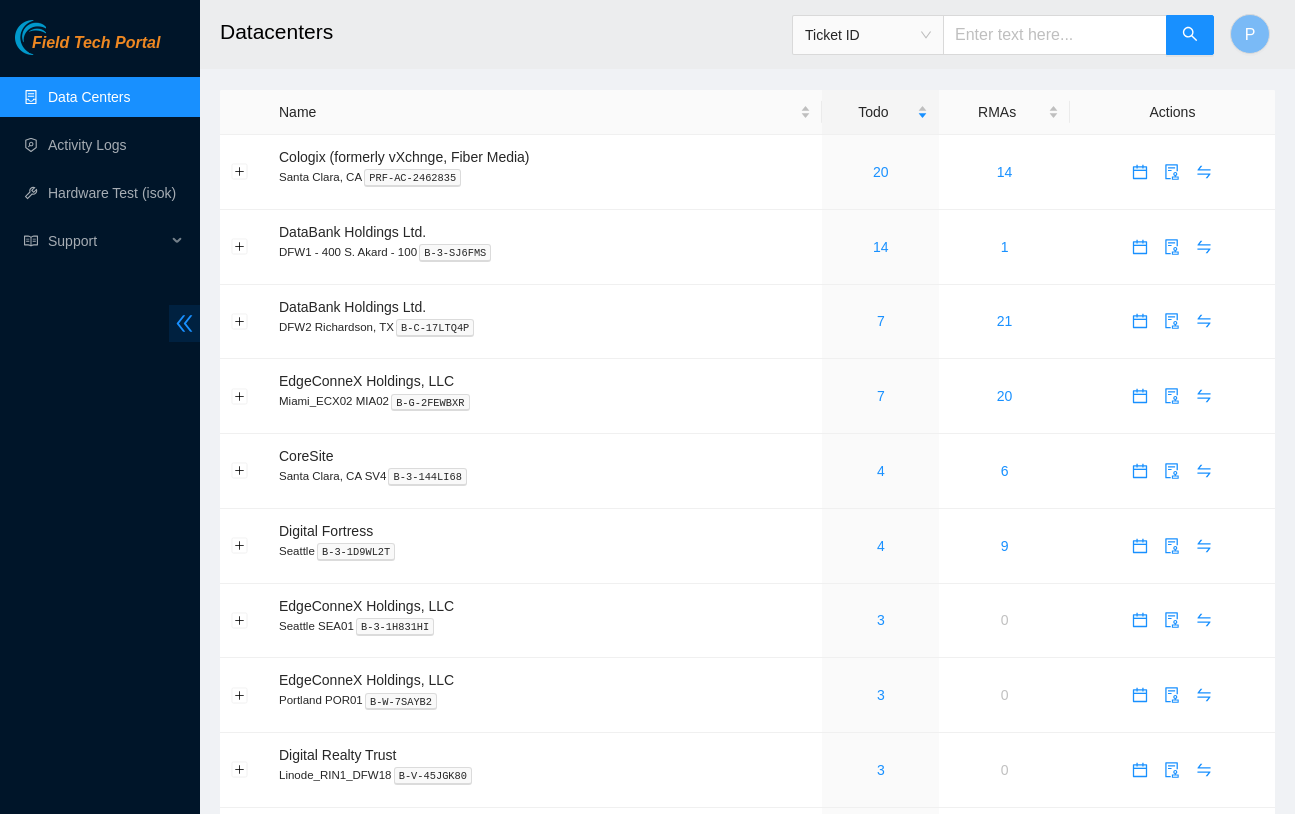 click 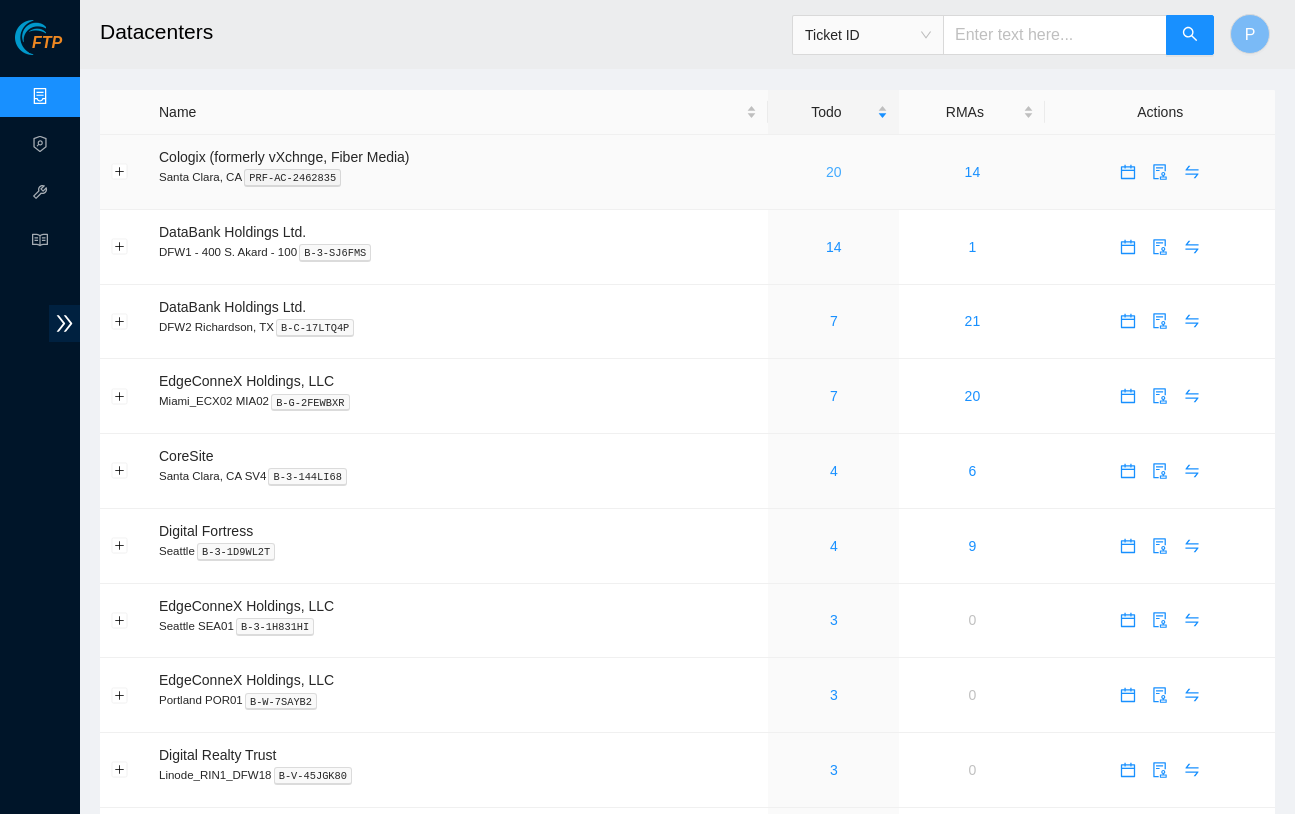 click on "20" at bounding box center [834, 172] 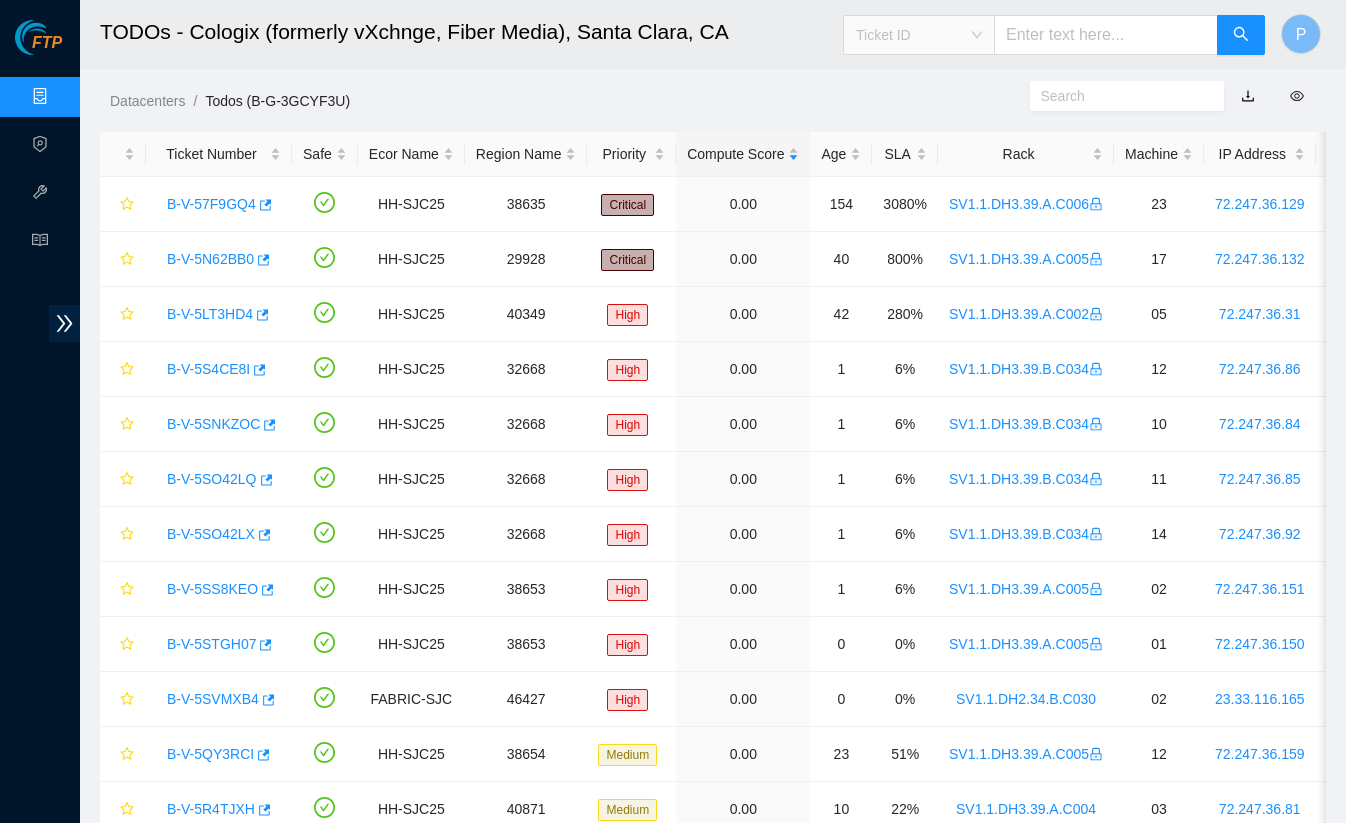 click on "Ticket ID" at bounding box center [919, 35] 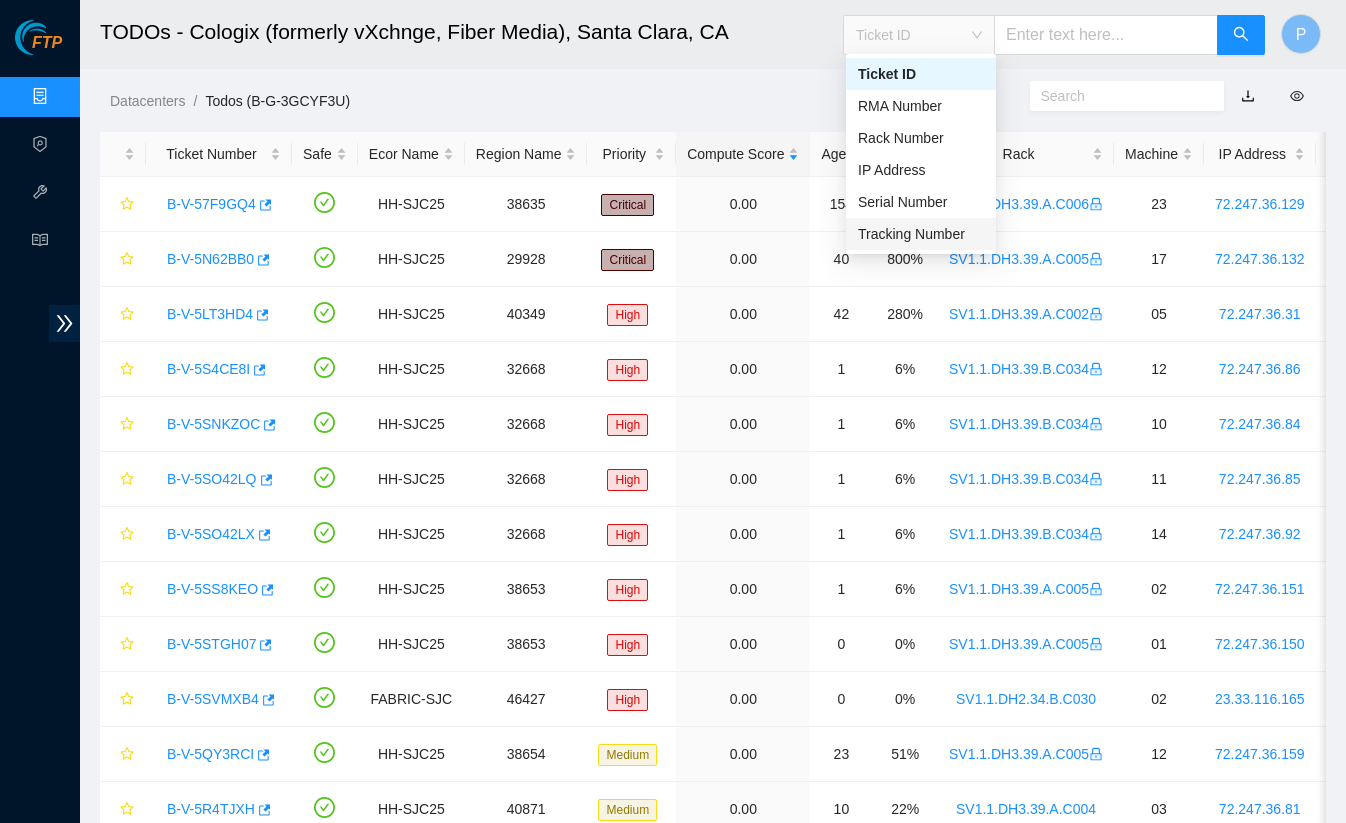 click on "Tracking Number" at bounding box center (921, 234) 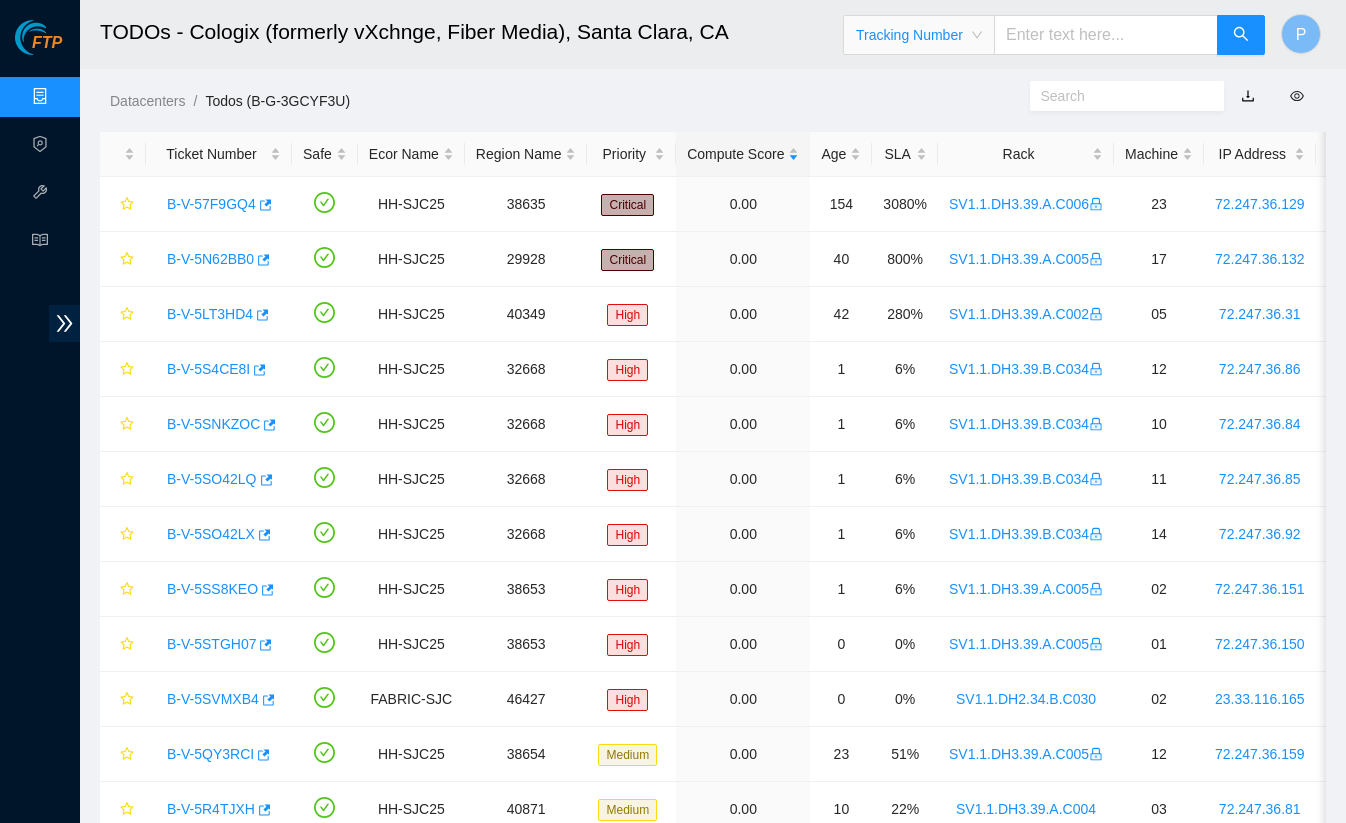click at bounding box center (1106, 35) 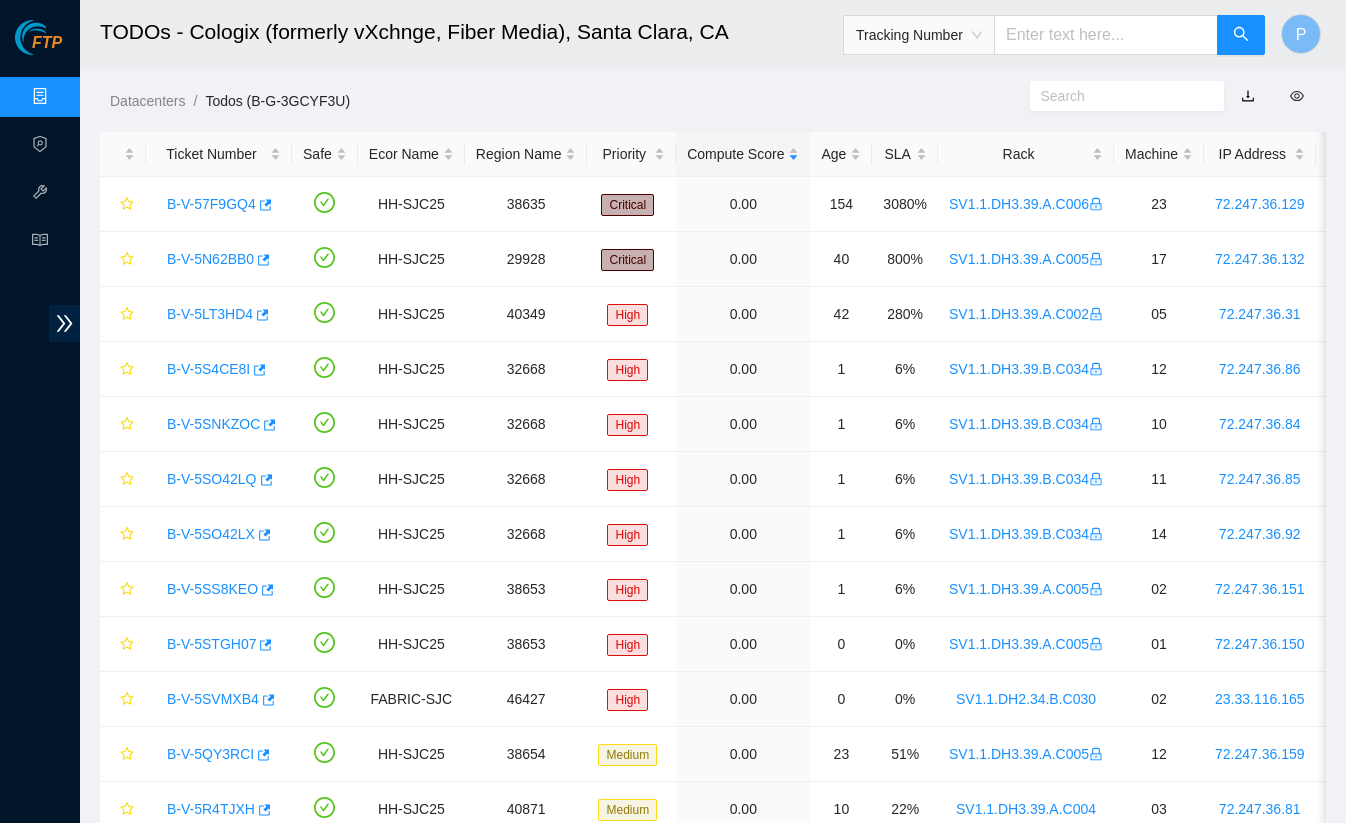 paste on "[TRACKING_NUMBER]" 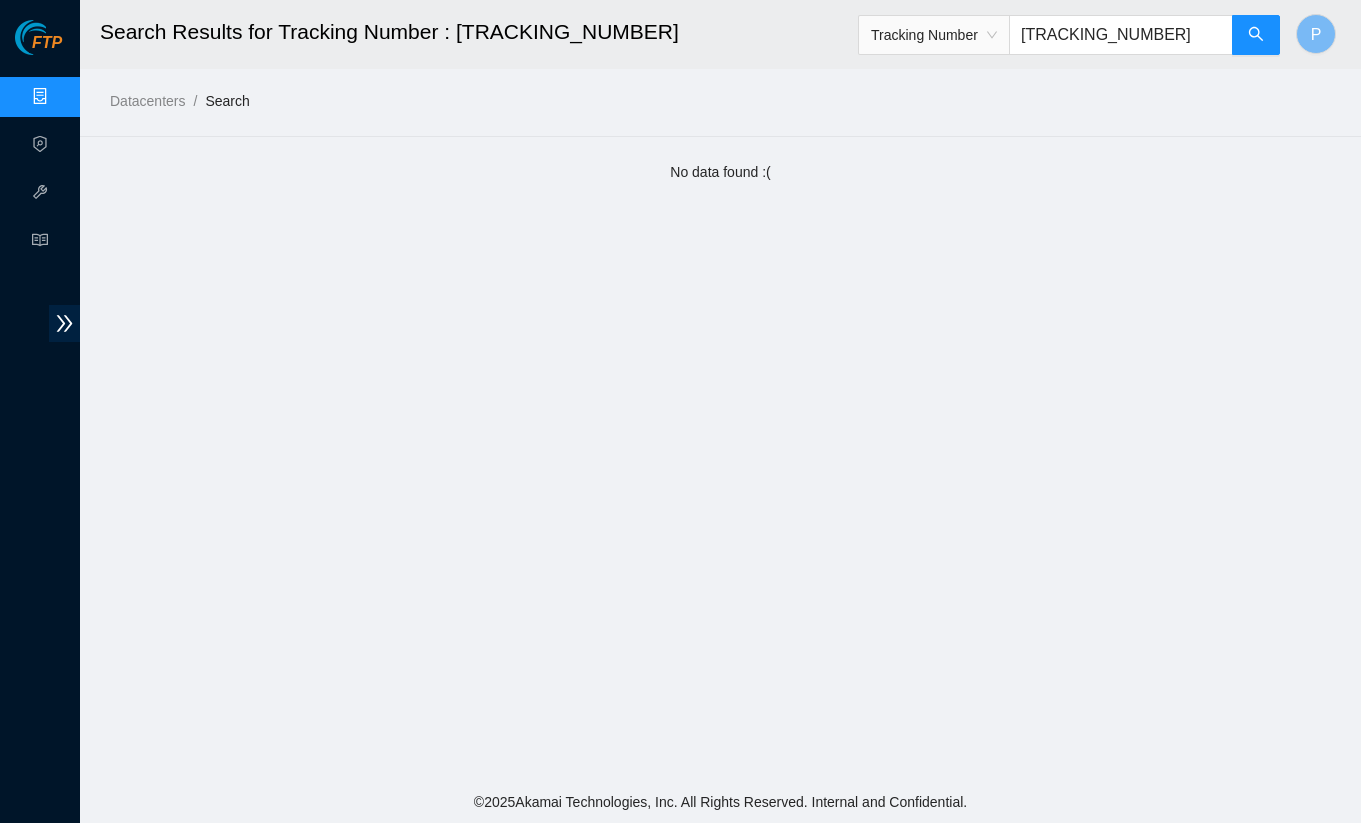 drag, startPoint x: 1187, startPoint y: 33, endPoint x: 1144, endPoint y: 31, distance: 43.046486 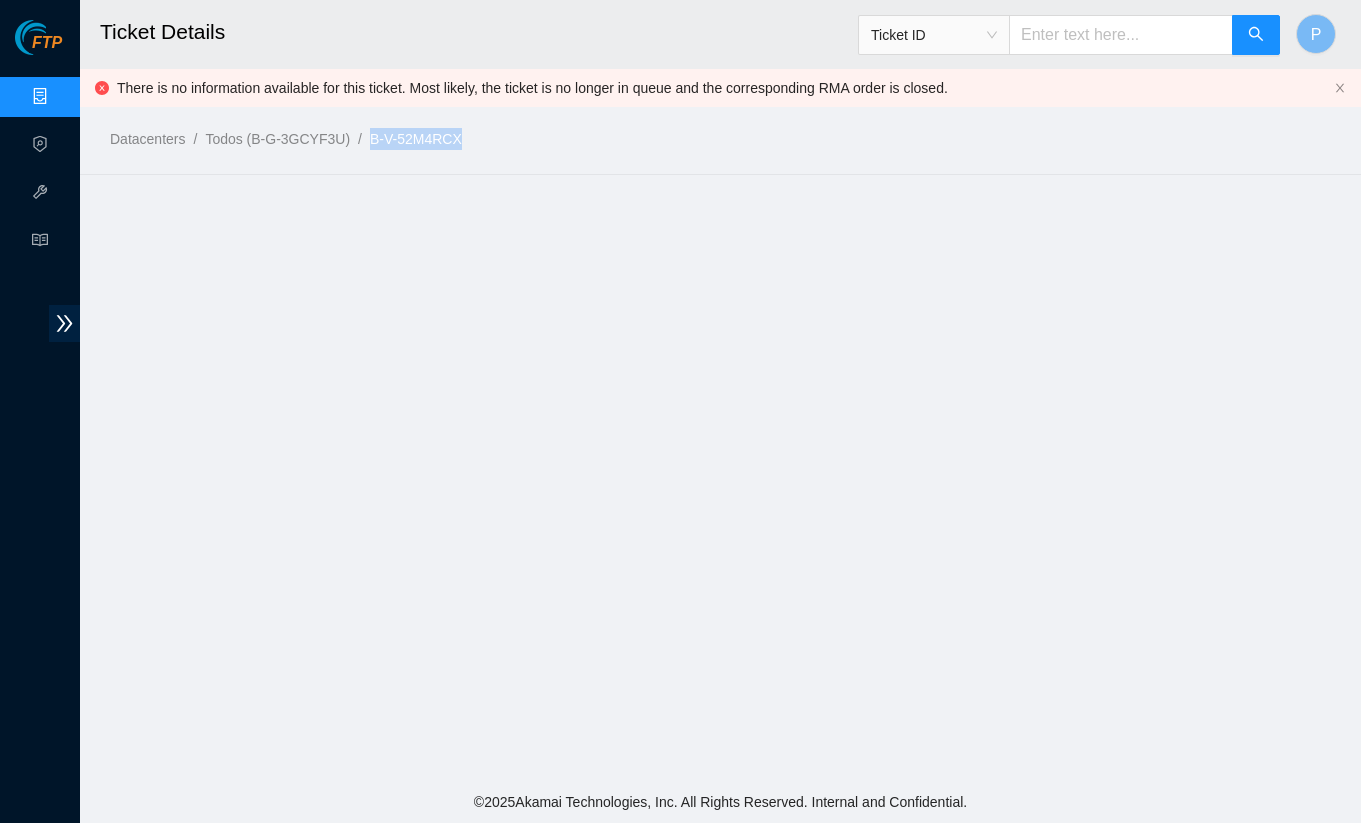 drag, startPoint x: 493, startPoint y: 141, endPoint x: 386, endPoint y: 139, distance: 107.01869 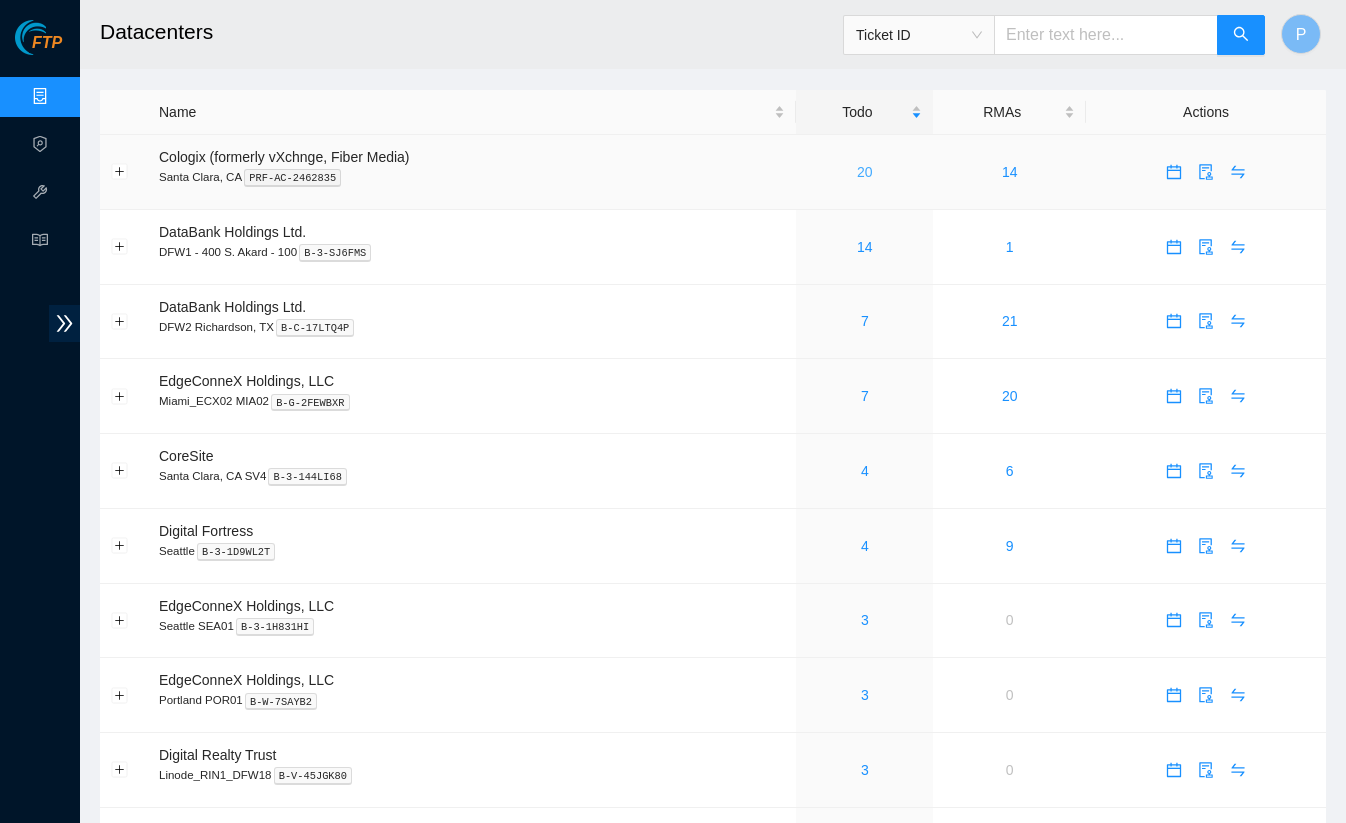click on "20" at bounding box center [865, 172] 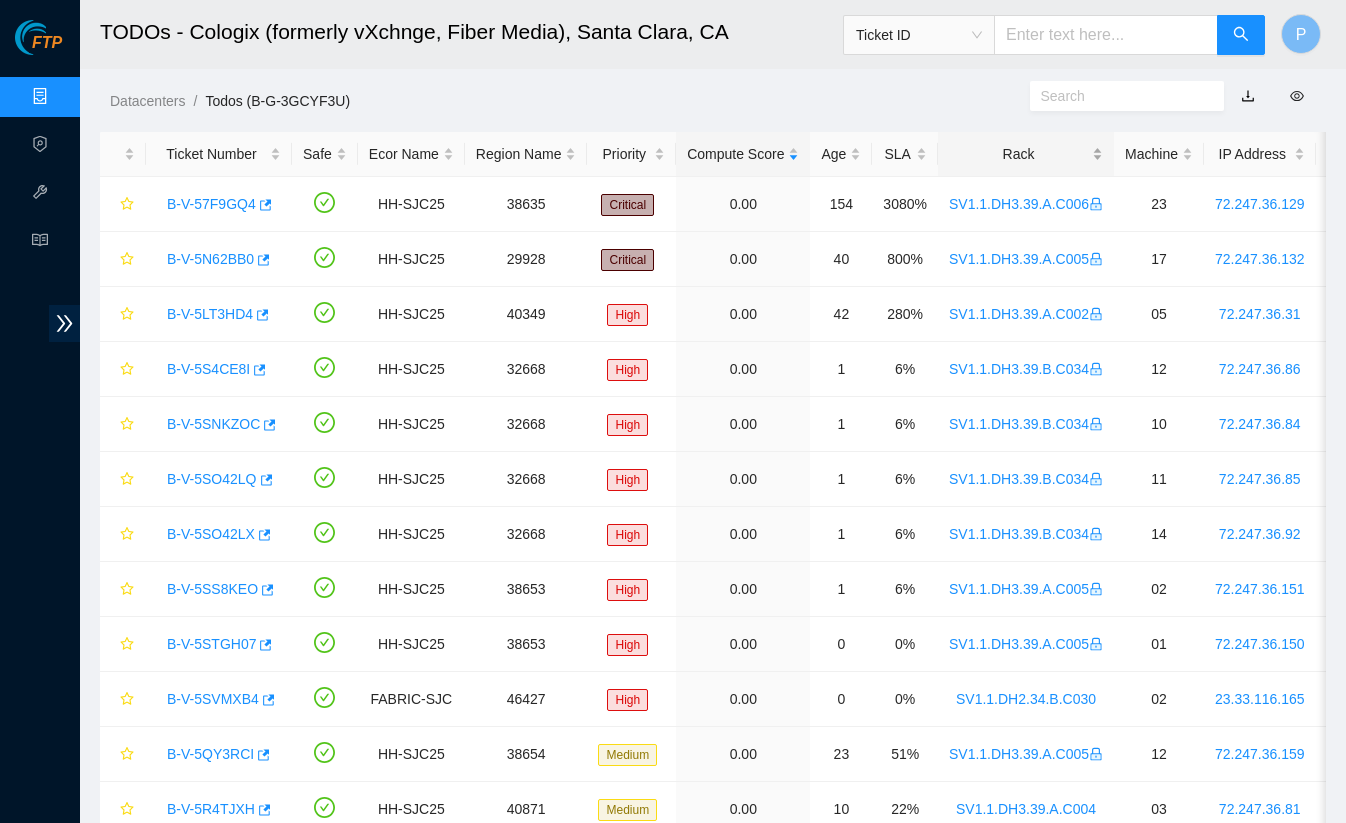 click on "Rack" at bounding box center [1026, 154] 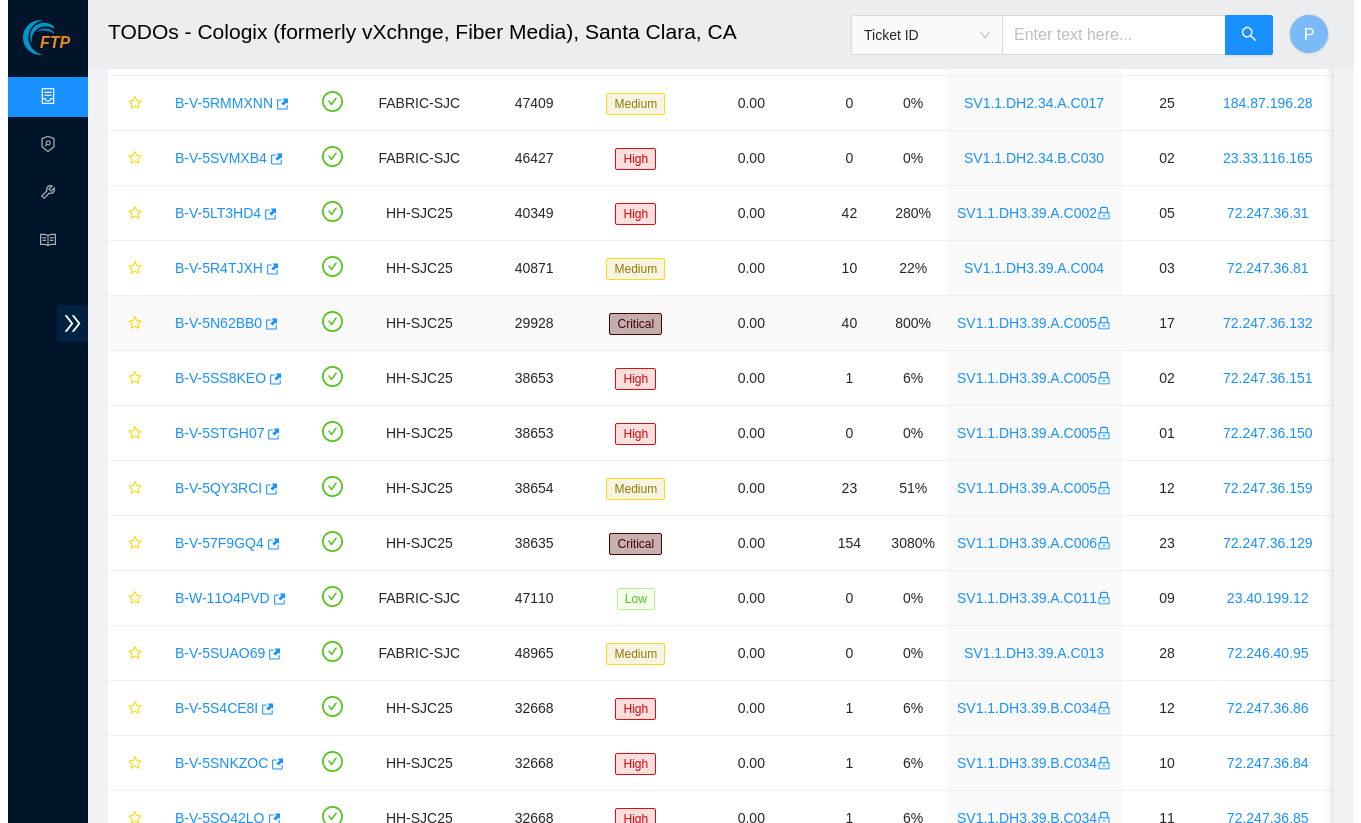 scroll, scrollTop: 380, scrollLeft: 0, axis: vertical 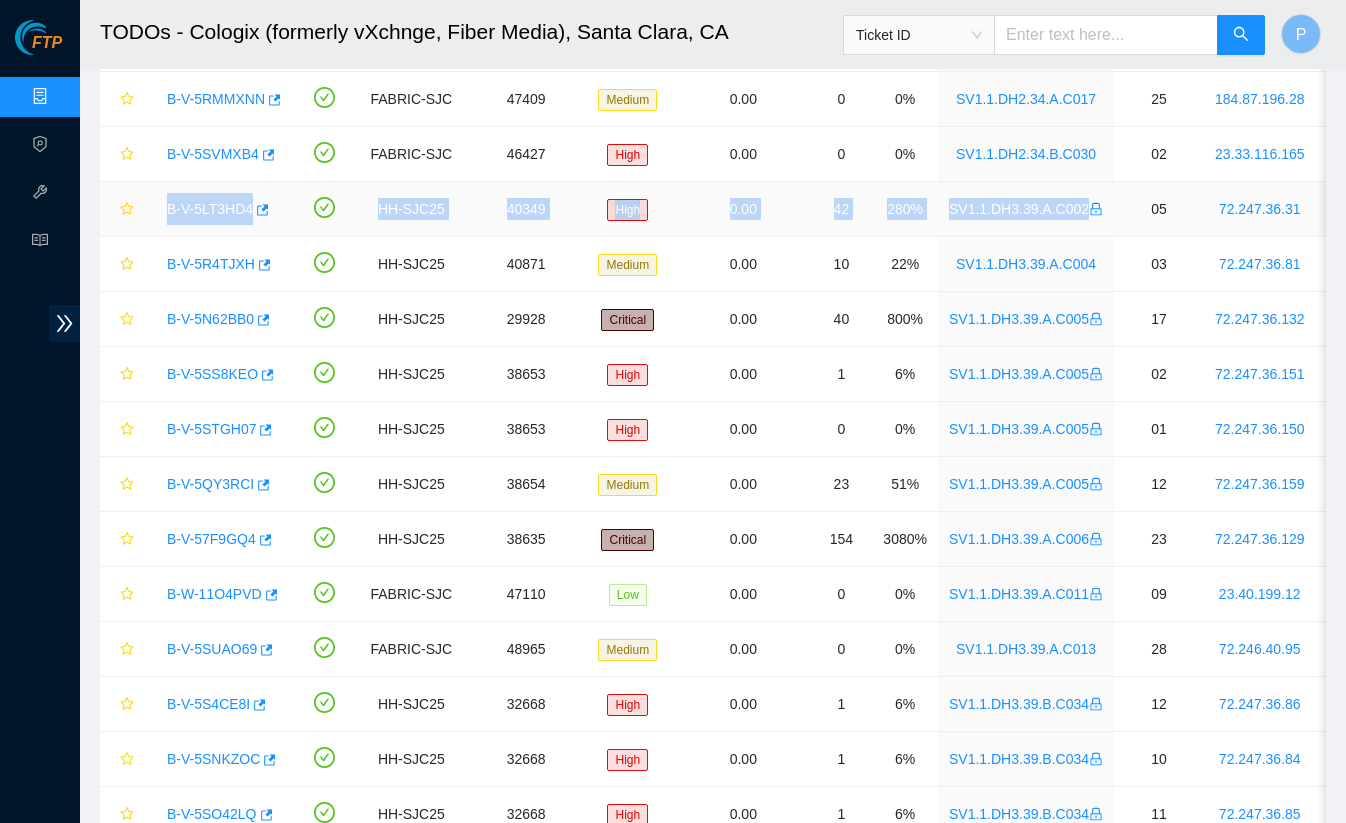 drag, startPoint x: 138, startPoint y: 209, endPoint x: 1117, endPoint y: 230, distance: 979.2252 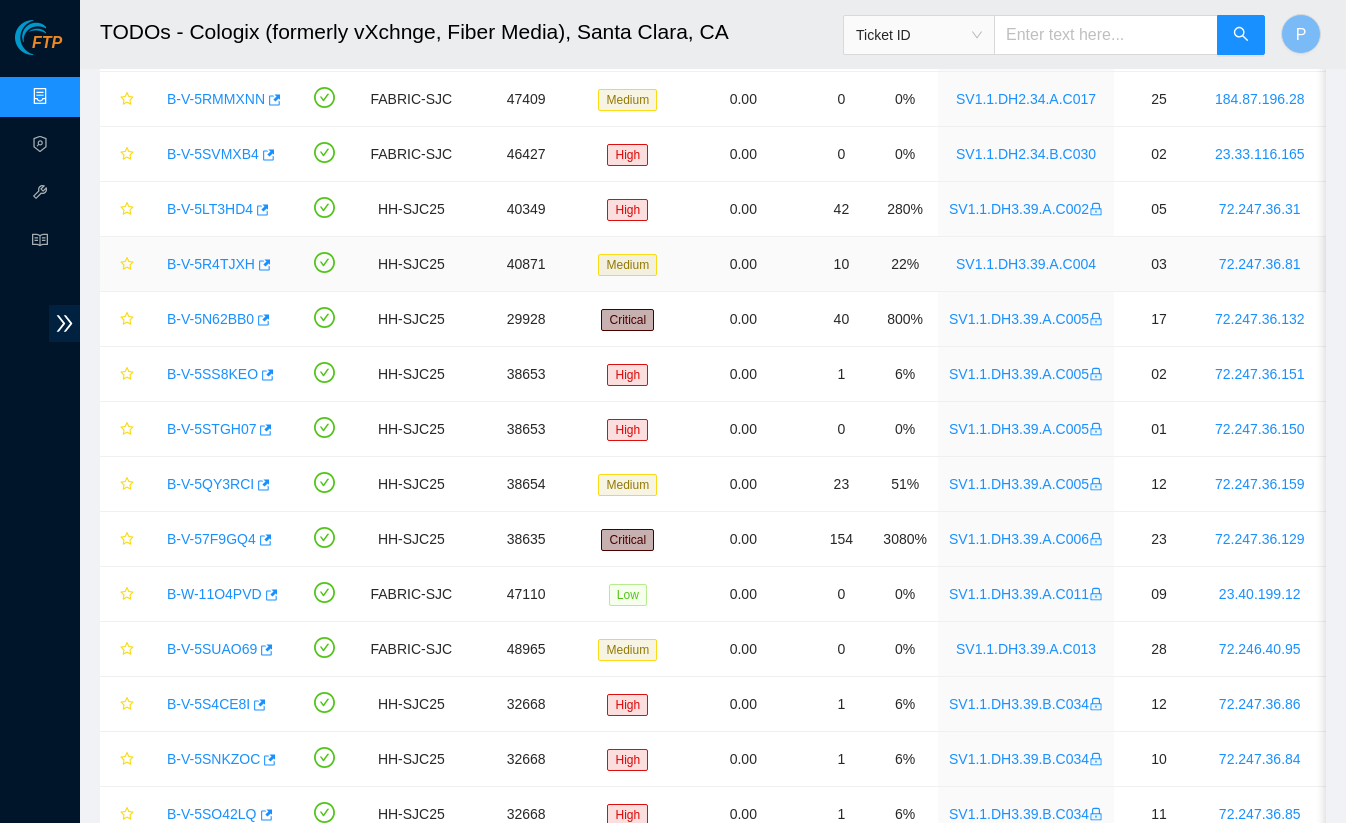 click on "SV1.1.DH3.39.A.C004" at bounding box center (1026, 264) 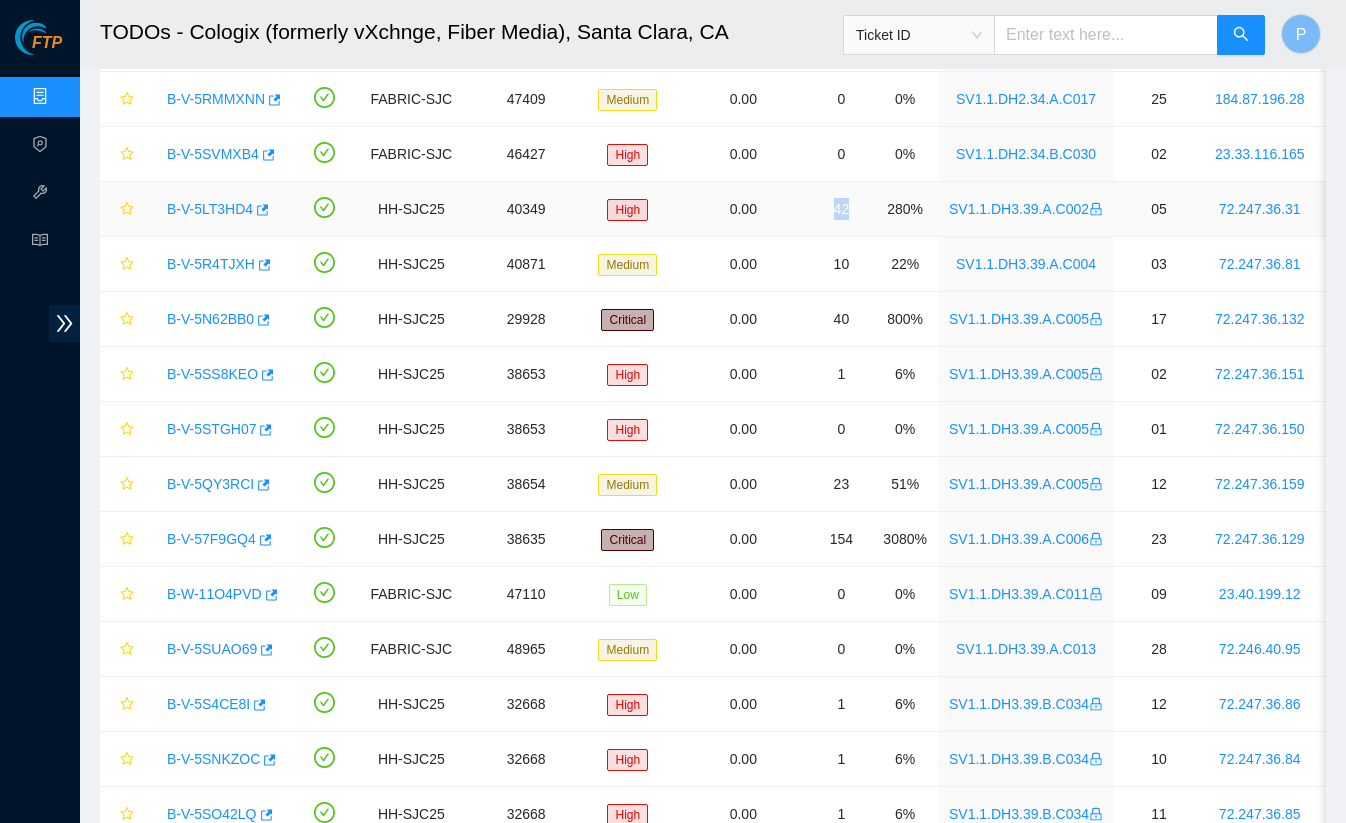 drag, startPoint x: 873, startPoint y: 209, endPoint x: 835, endPoint y: 209, distance: 38 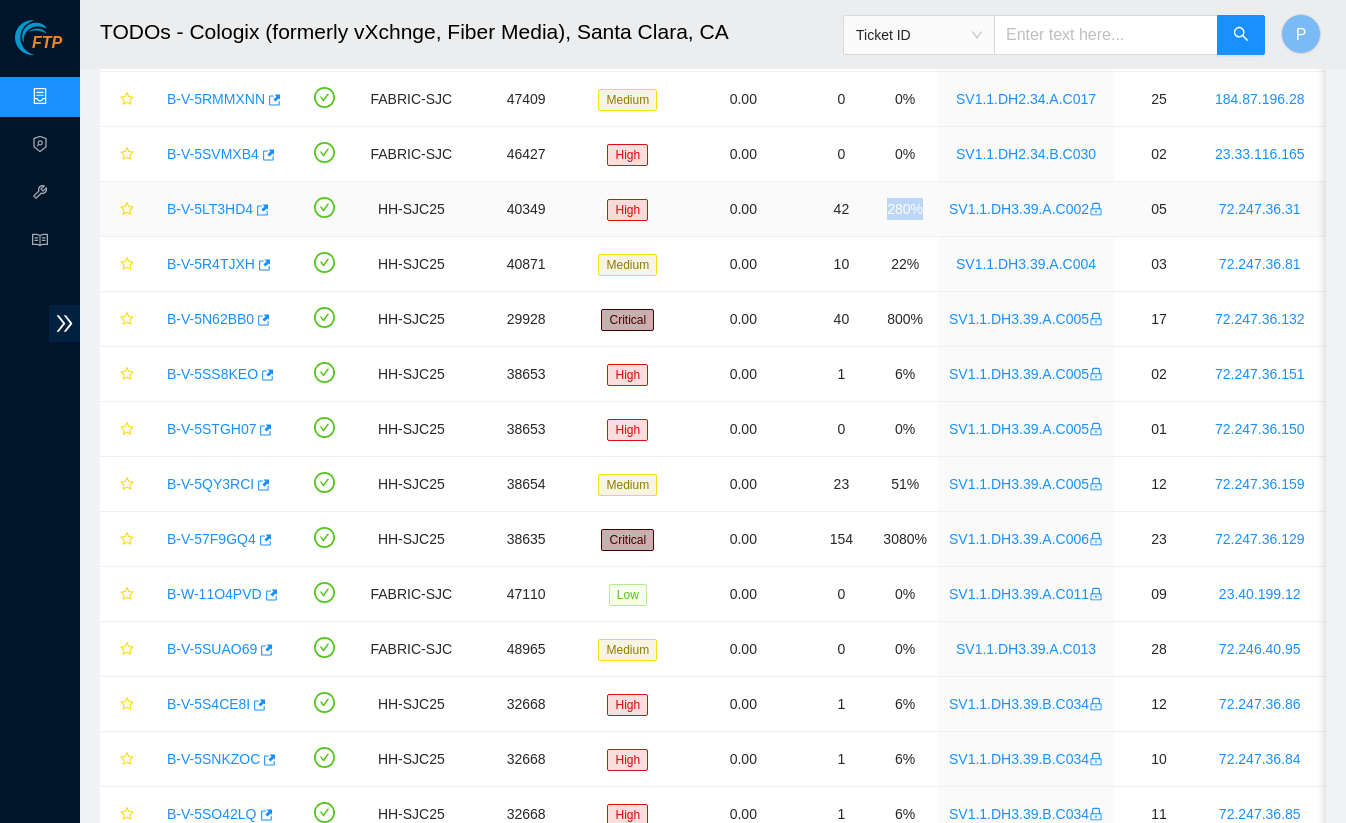 drag, startPoint x: 893, startPoint y: 212, endPoint x: 943, endPoint y: 208, distance: 50.159744 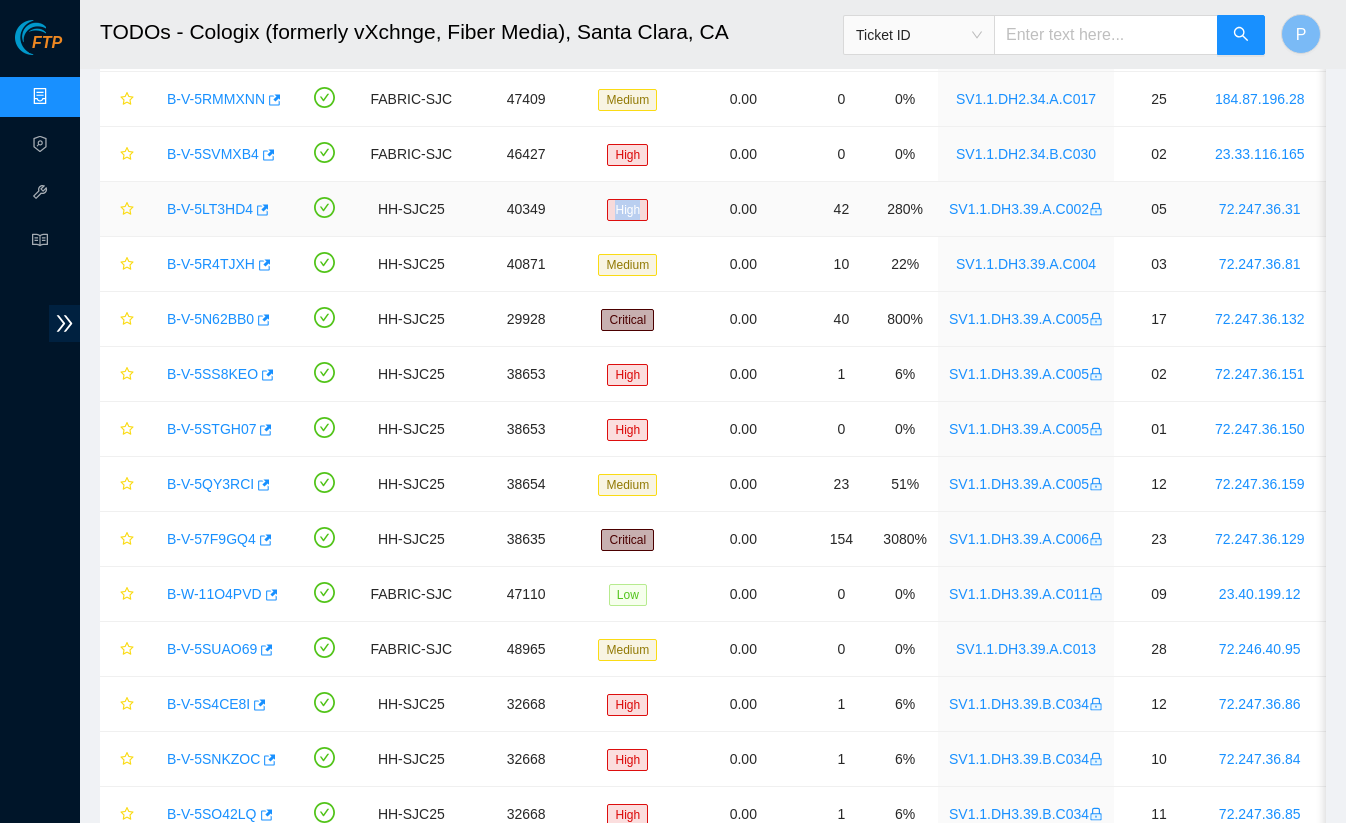 drag, startPoint x: 678, startPoint y: 211, endPoint x: 597, endPoint y: 213, distance: 81.02469 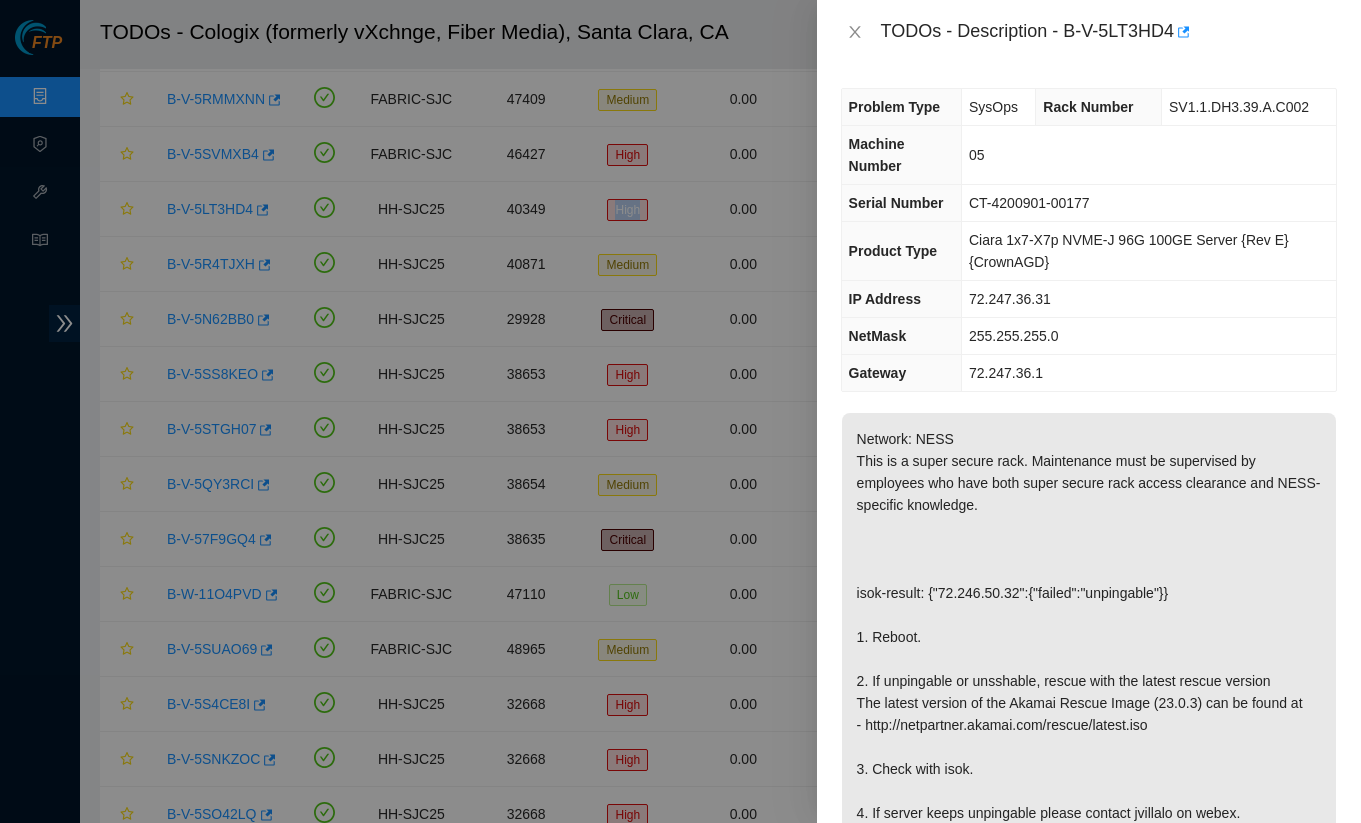 scroll, scrollTop: 126, scrollLeft: 0, axis: vertical 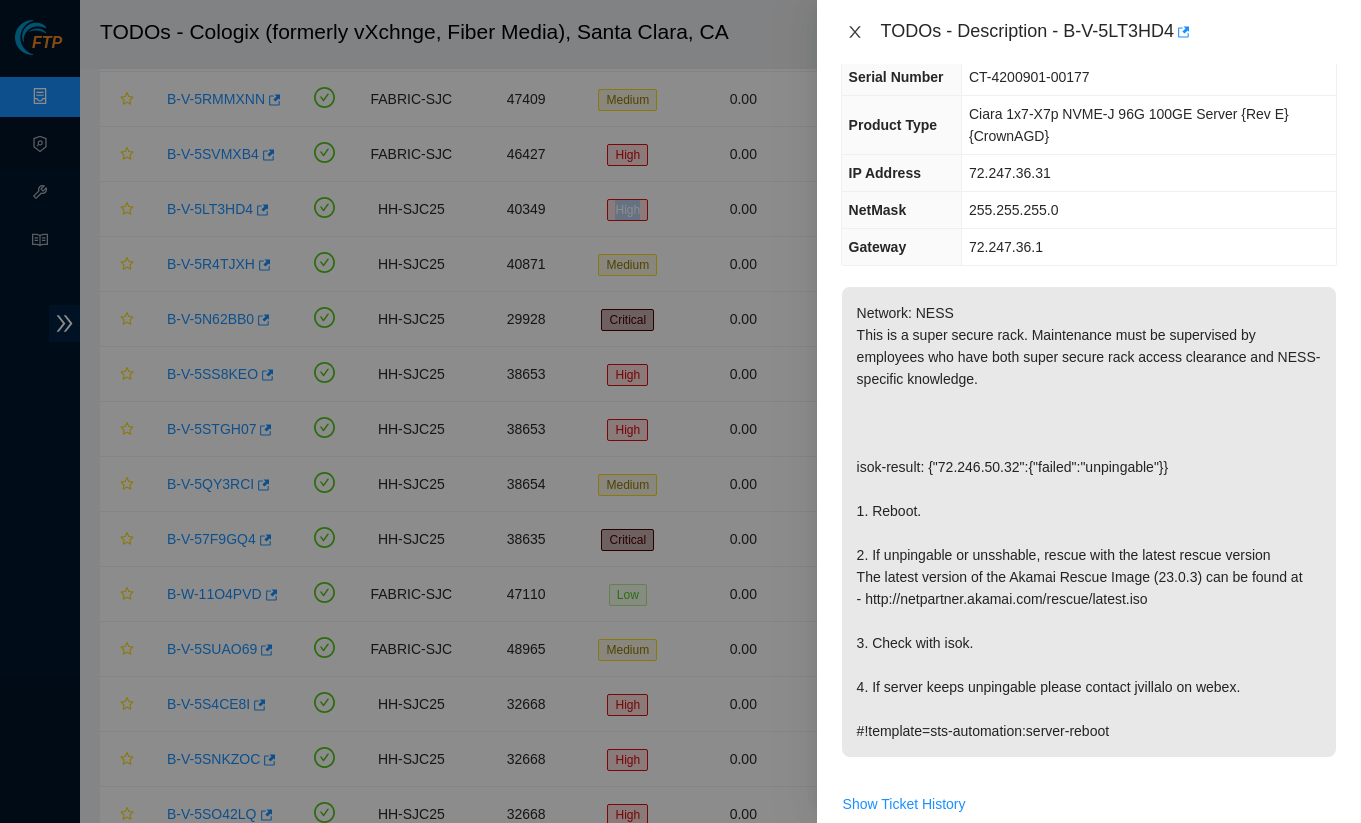 click 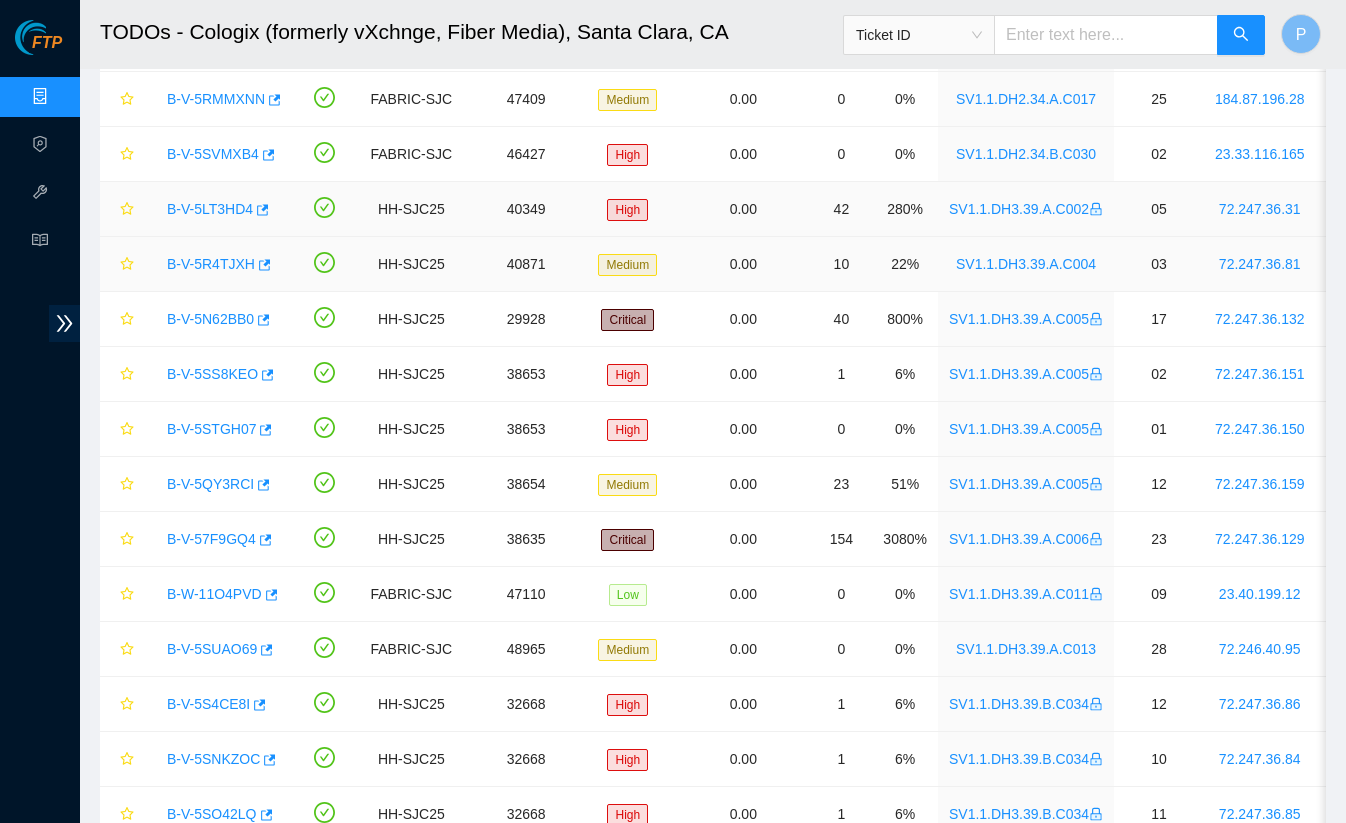 click on "40349" at bounding box center (526, 209) 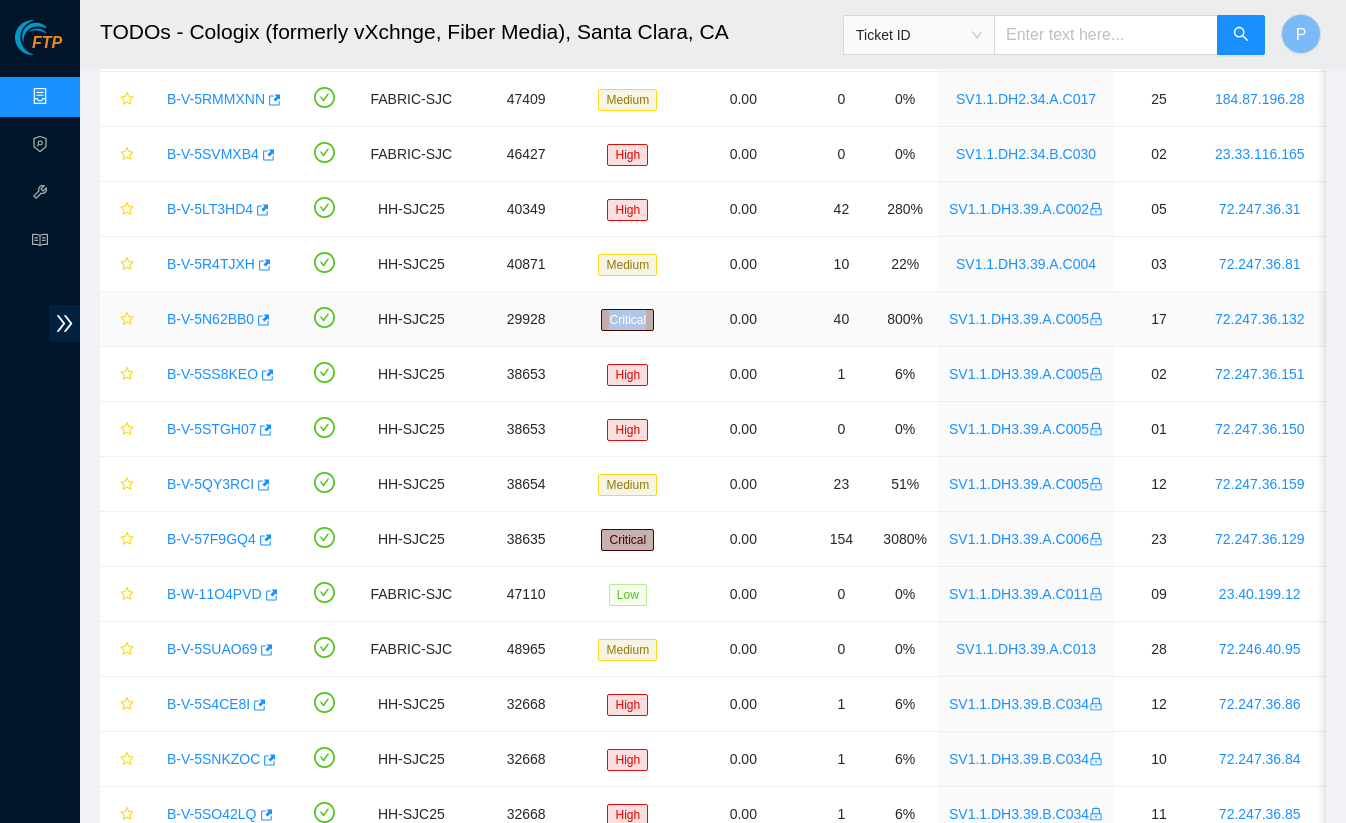 drag, startPoint x: 610, startPoint y: 321, endPoint x: 696, endPoint y: 310, distance: 86.70064 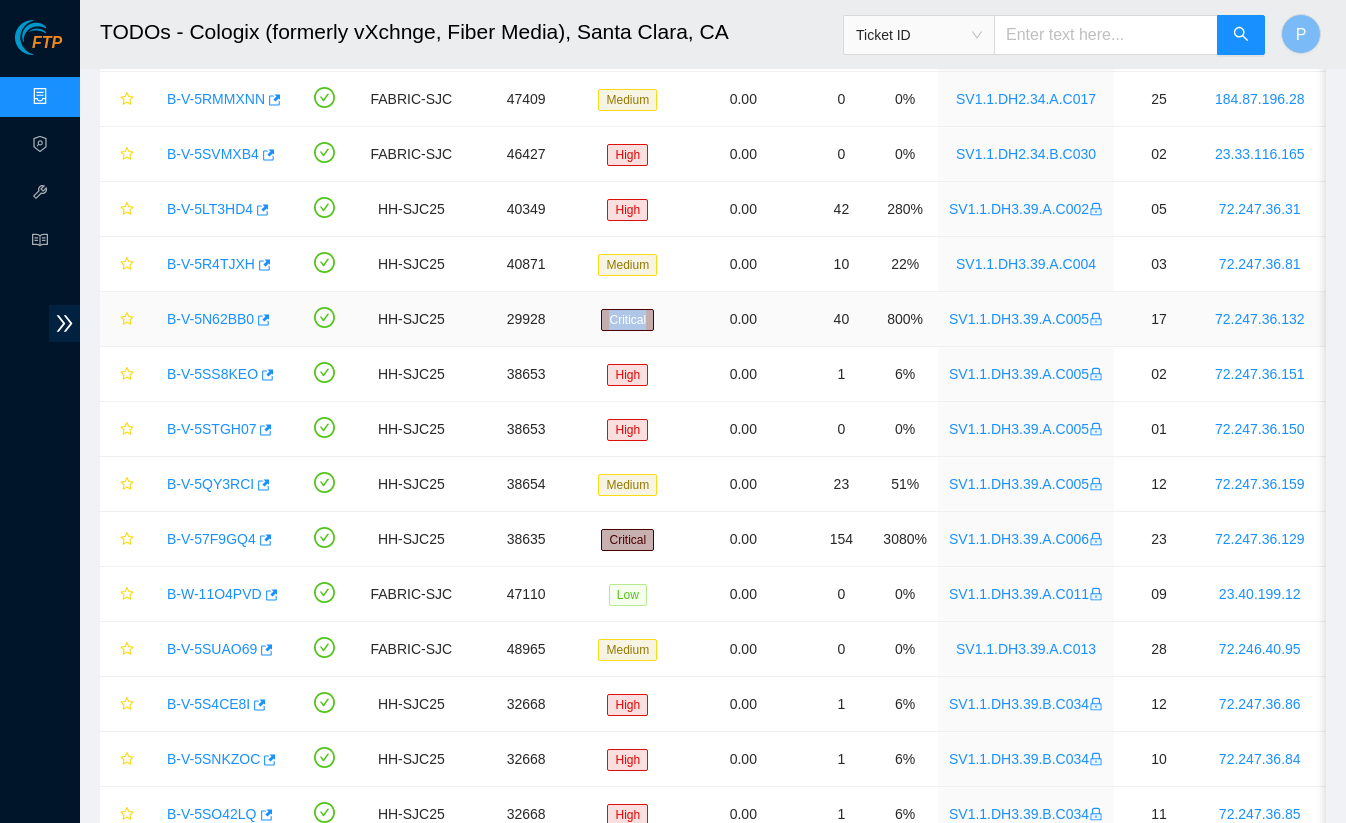 click on "B-V-5N62BB0 HH-SJC25 29928 Critical 0.00 40 800% SV1.1.DH3.39.A.C005 17 72.247.36.132 MX-2204-0017 Jabil 1x8-Bison NVME-N Server {Fan-Crown HS-Dynatron}" at bounding box center (1063, 319) 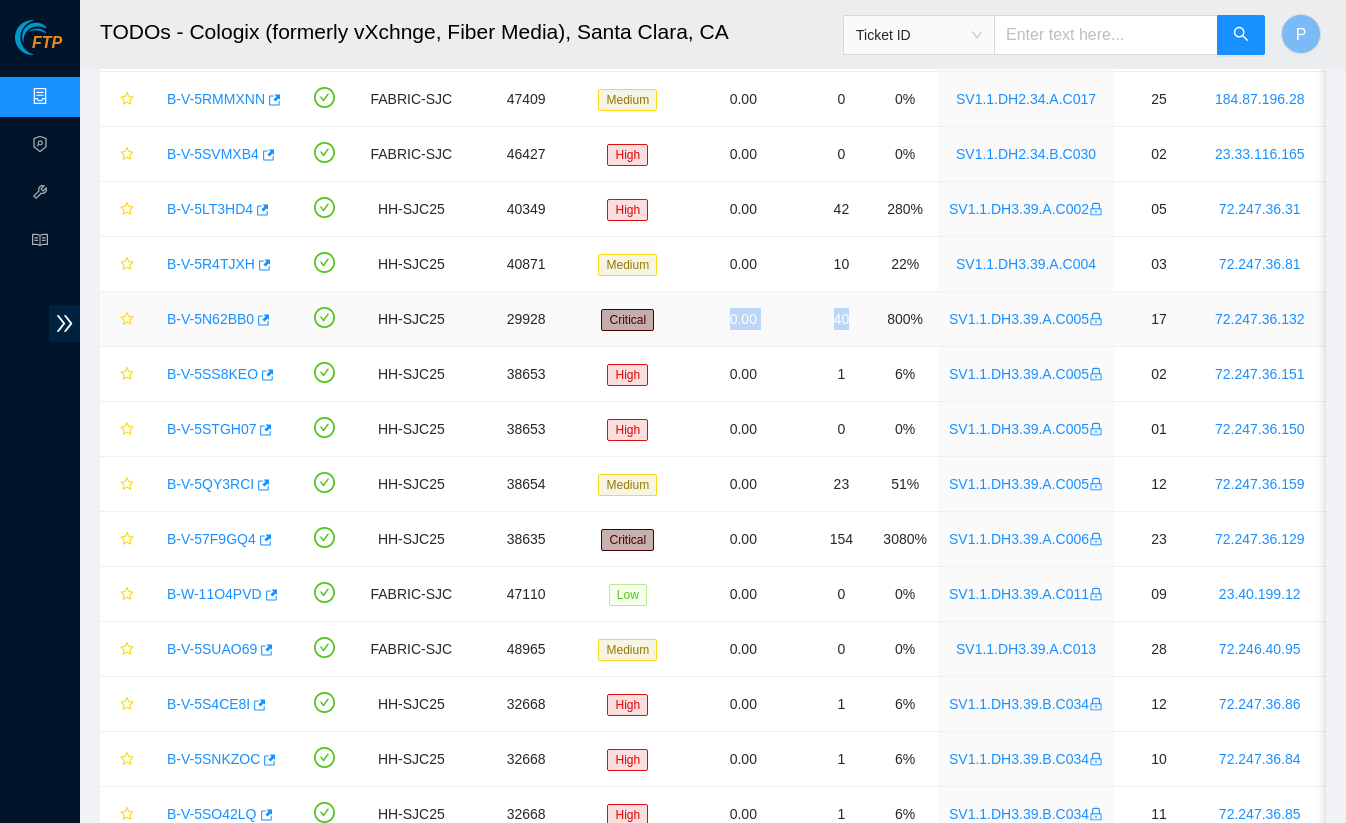 drag, startPoint x: 825, startPoint y: 306, endPoint x: 872, endPoint y: 318, distance: 48.507732 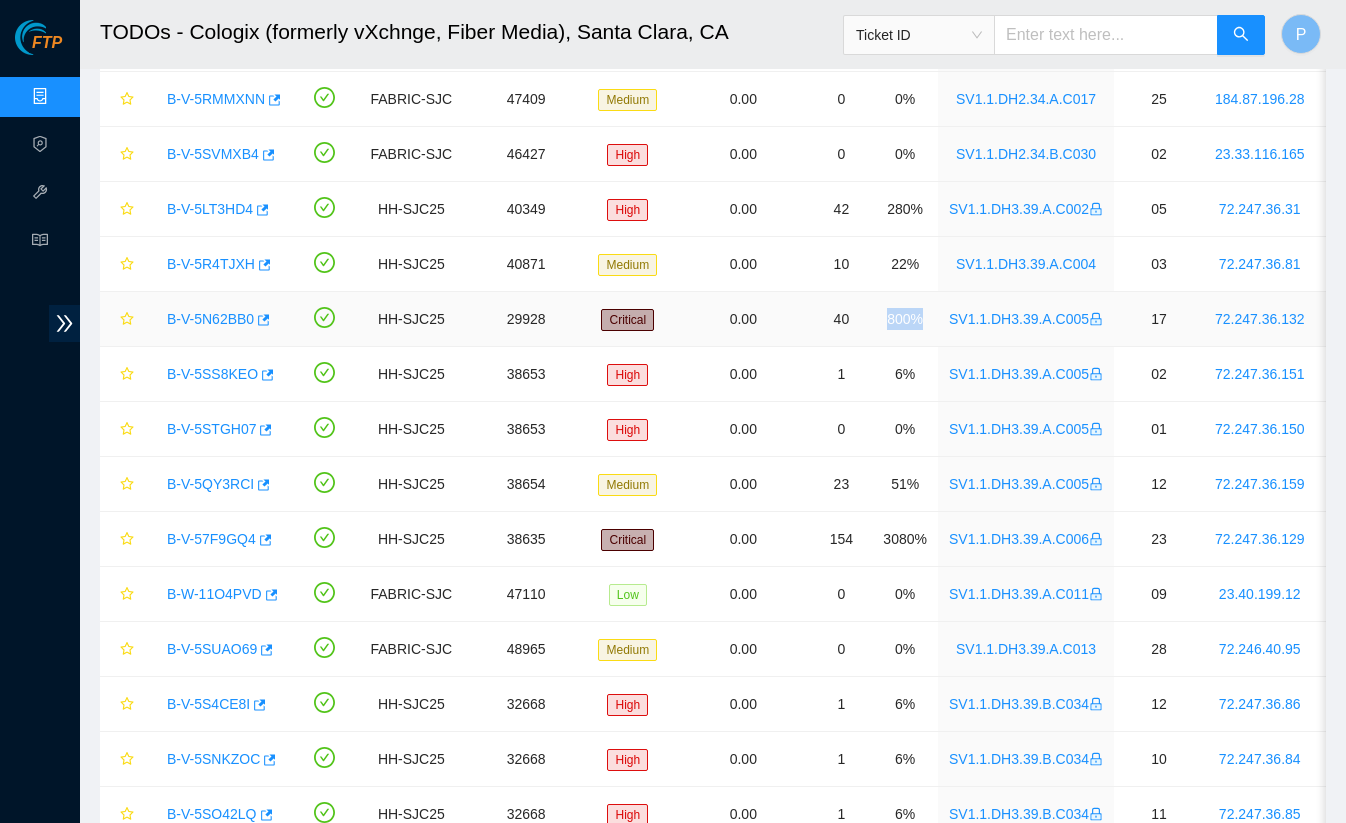 drag, startPoint x: 904, startPoint y: 322, endPoint x: 947, endPoint y: 320, distance: 43.046486 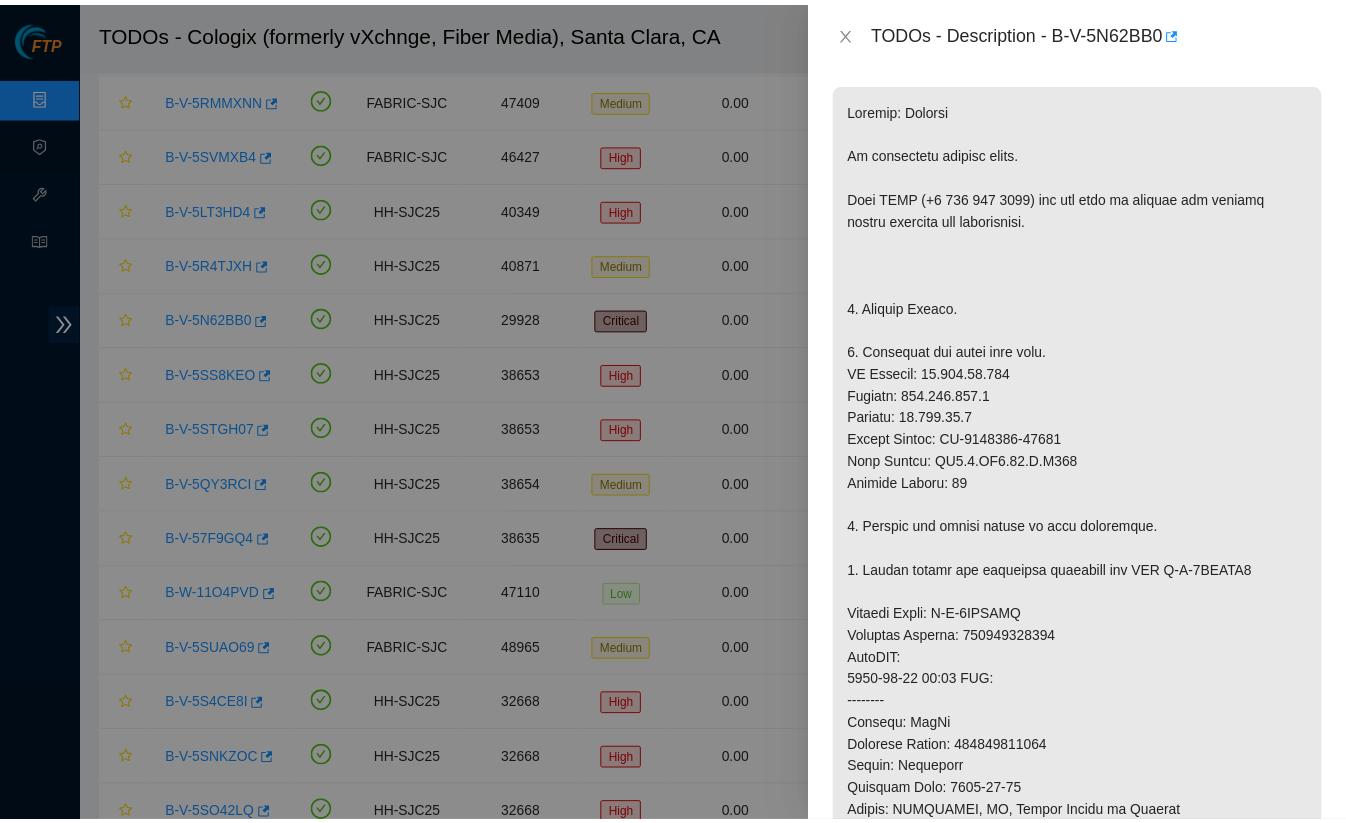 scroll, scrollTop: 387, scrollLeft: 0, axis: vertical 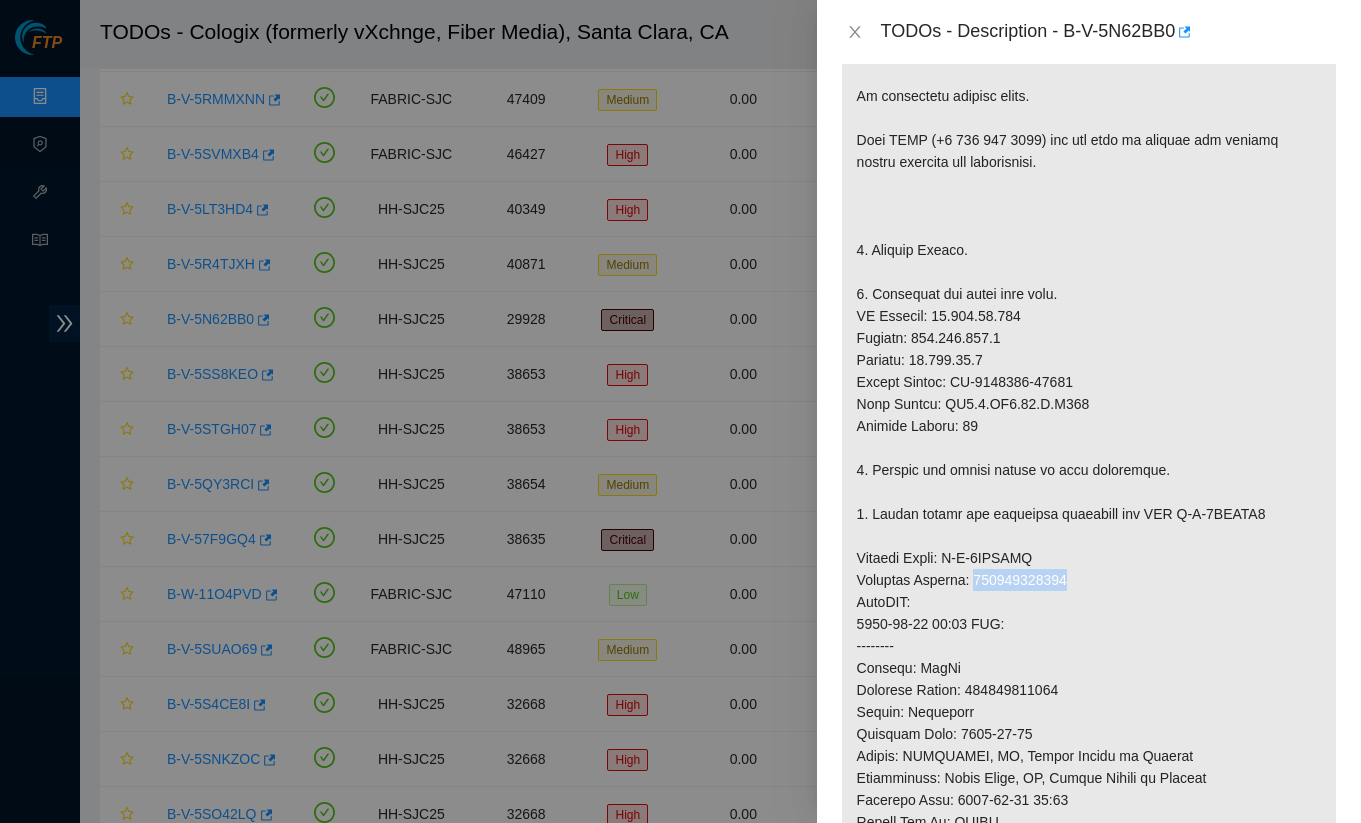drag, startPoint x: 982, startPoint y: 582, endPoint x: 1090, endPoint y: 578, distance: 108.07405 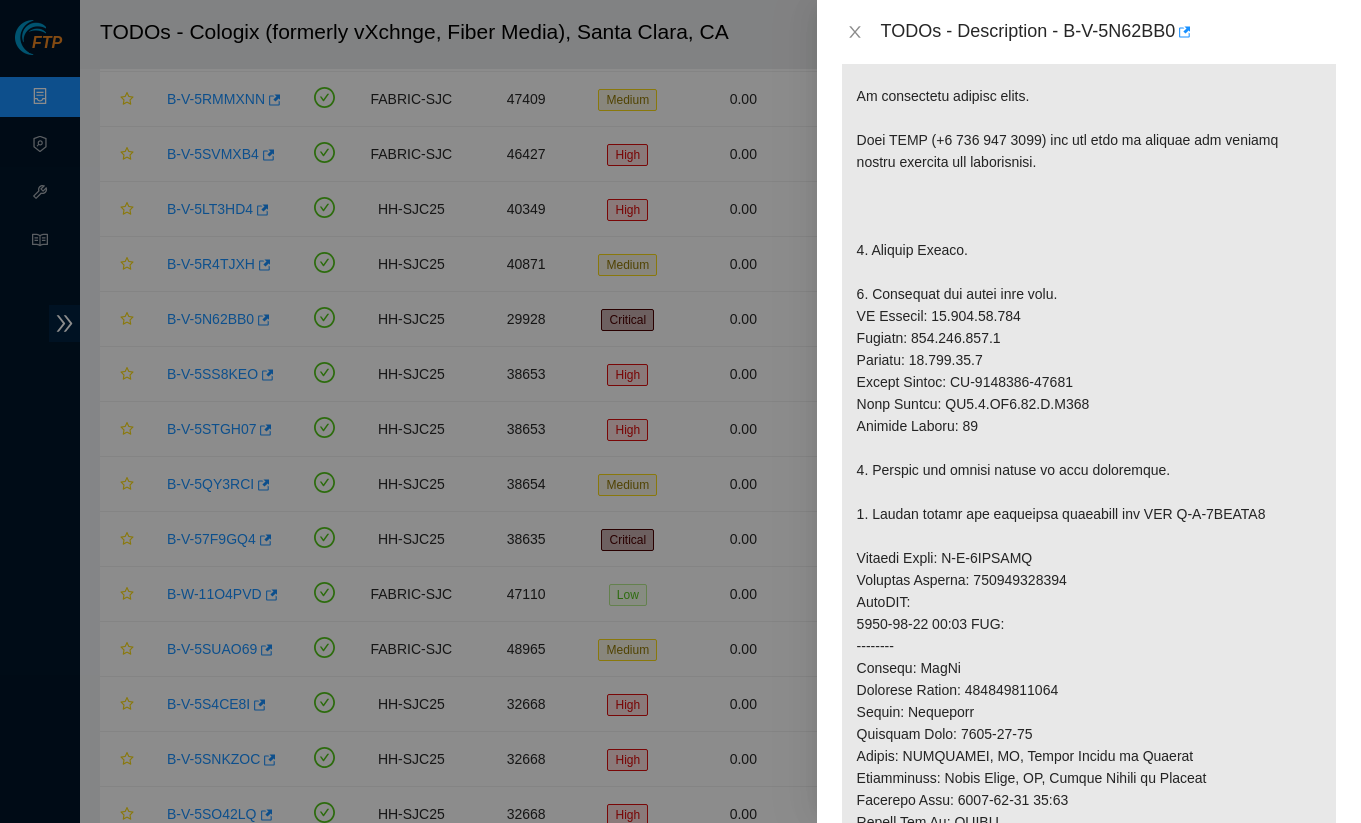 click at bounding box center [1089, 580] 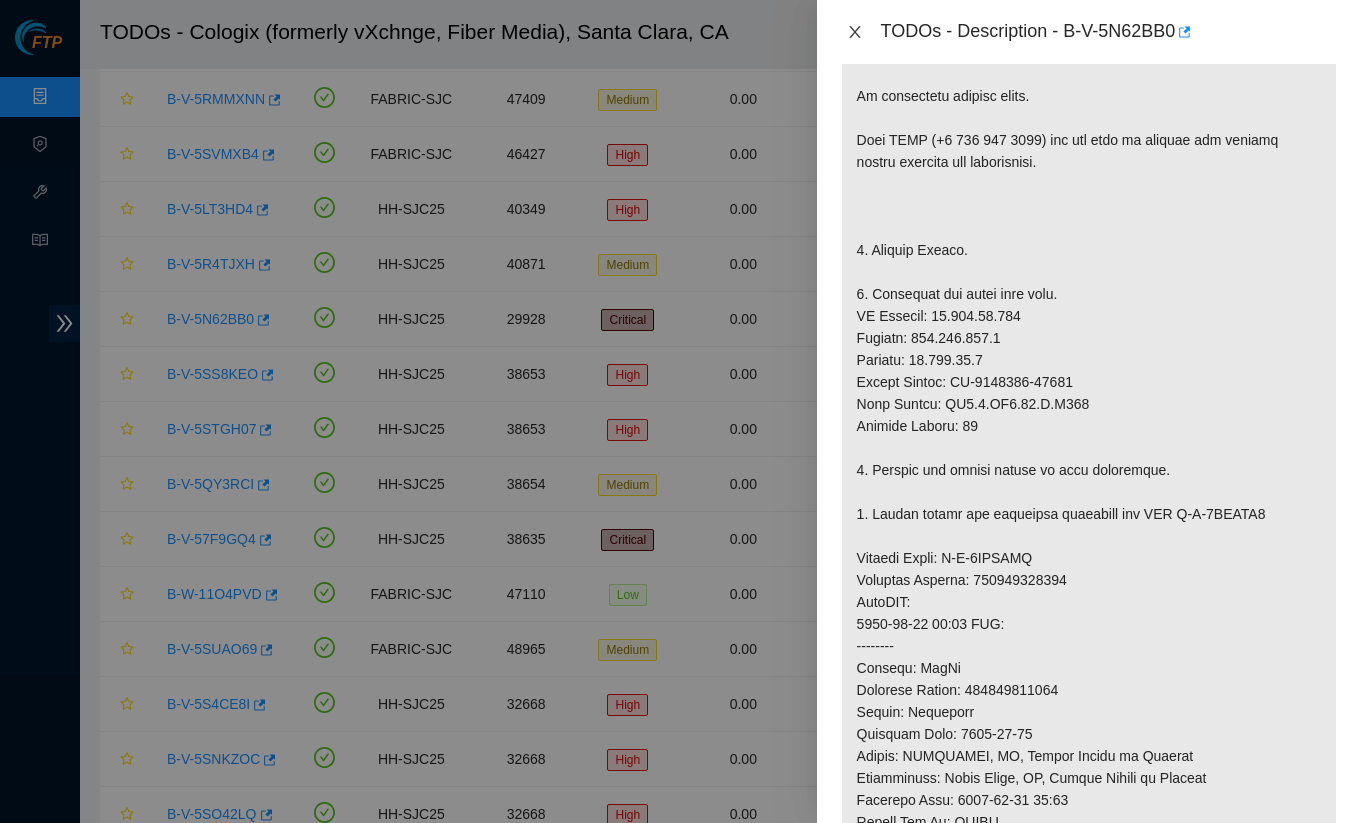 click 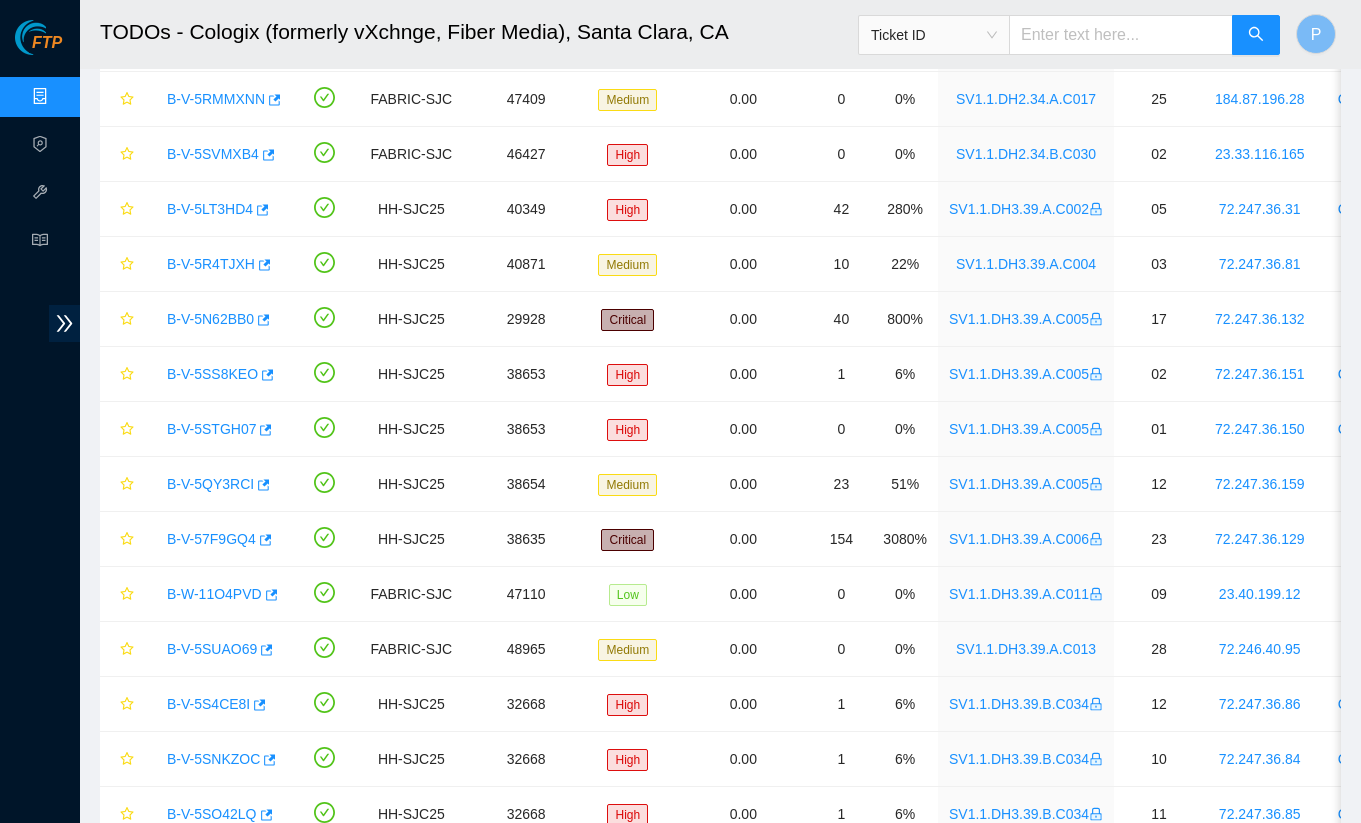 scroll, scrollTop: 293, scrollLeft: 0, axis: vertical 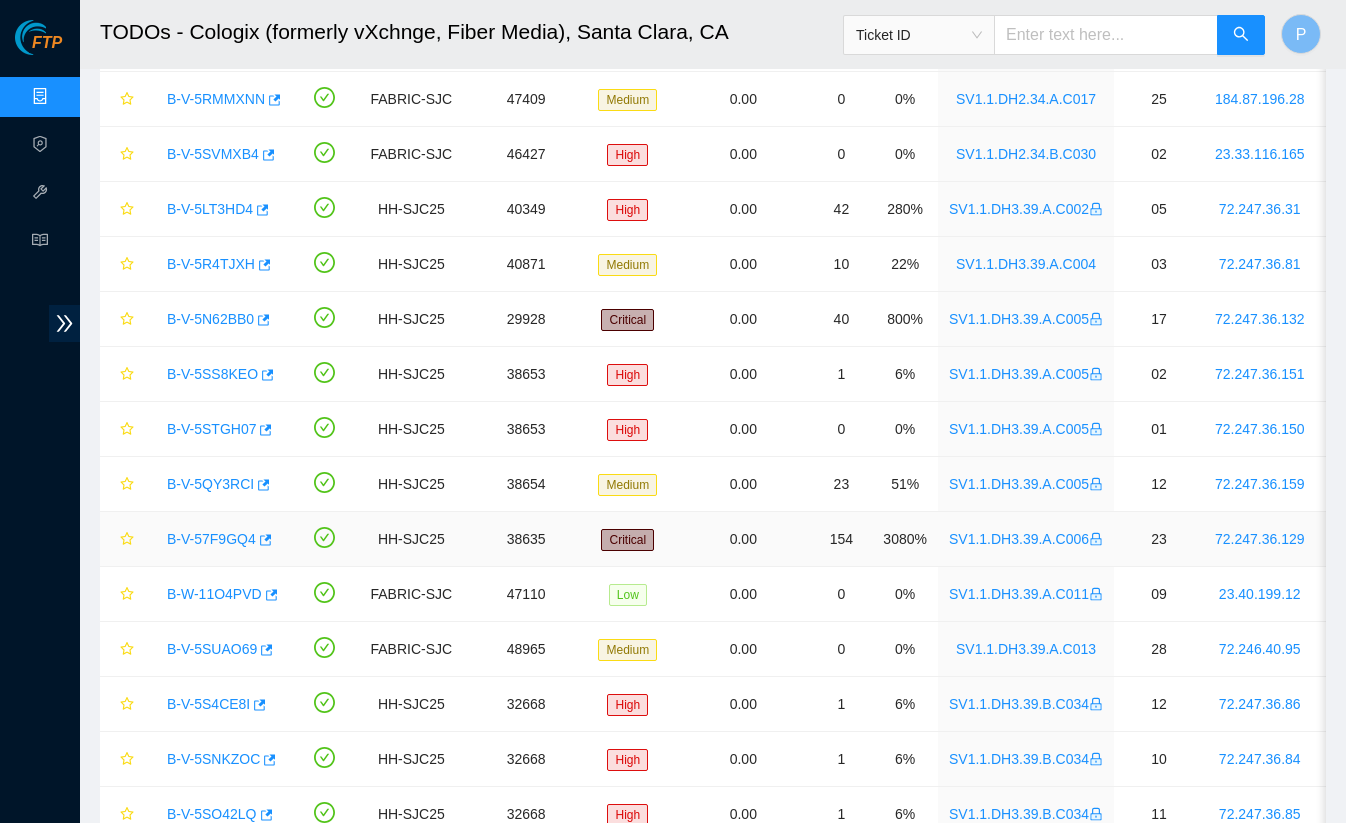 click on "B-V-57F9GQ4" at bounding box center [211, 539] 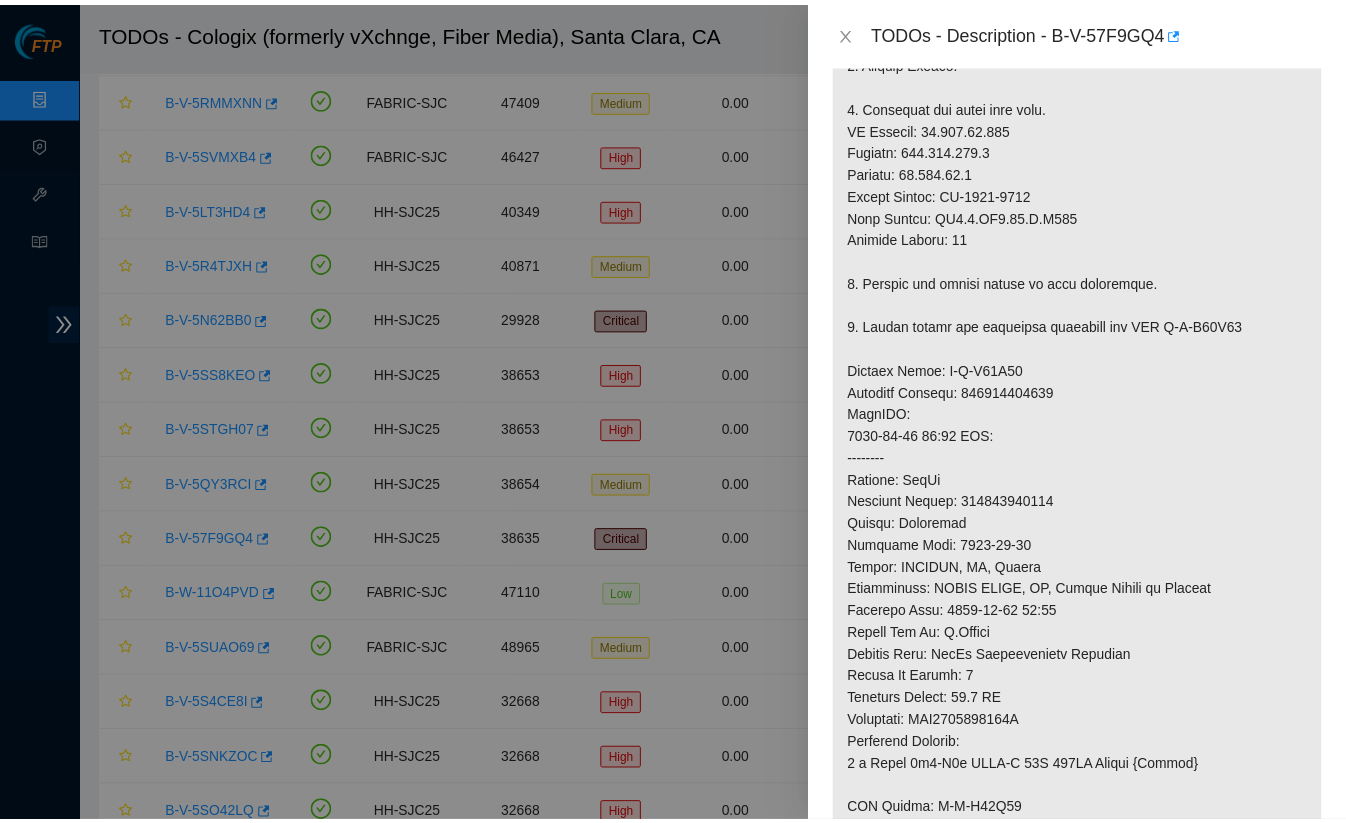 scroll, scrollTop: 682, scrollLeft: 0, axis: vertical 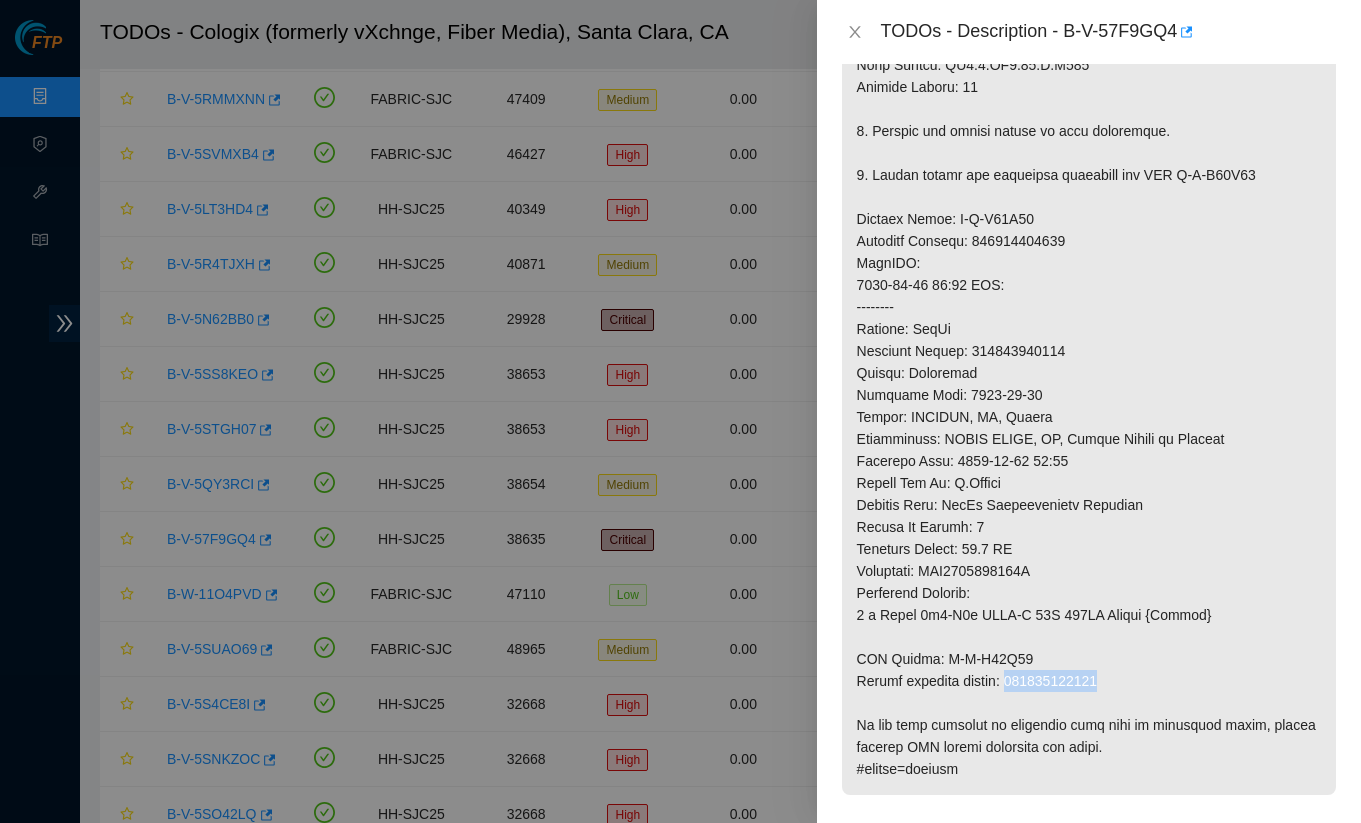 drag, startPoint x: 1020, startPoint y: 681, endPoint x: 1151, endPoint y: 679, distance: 131.01526 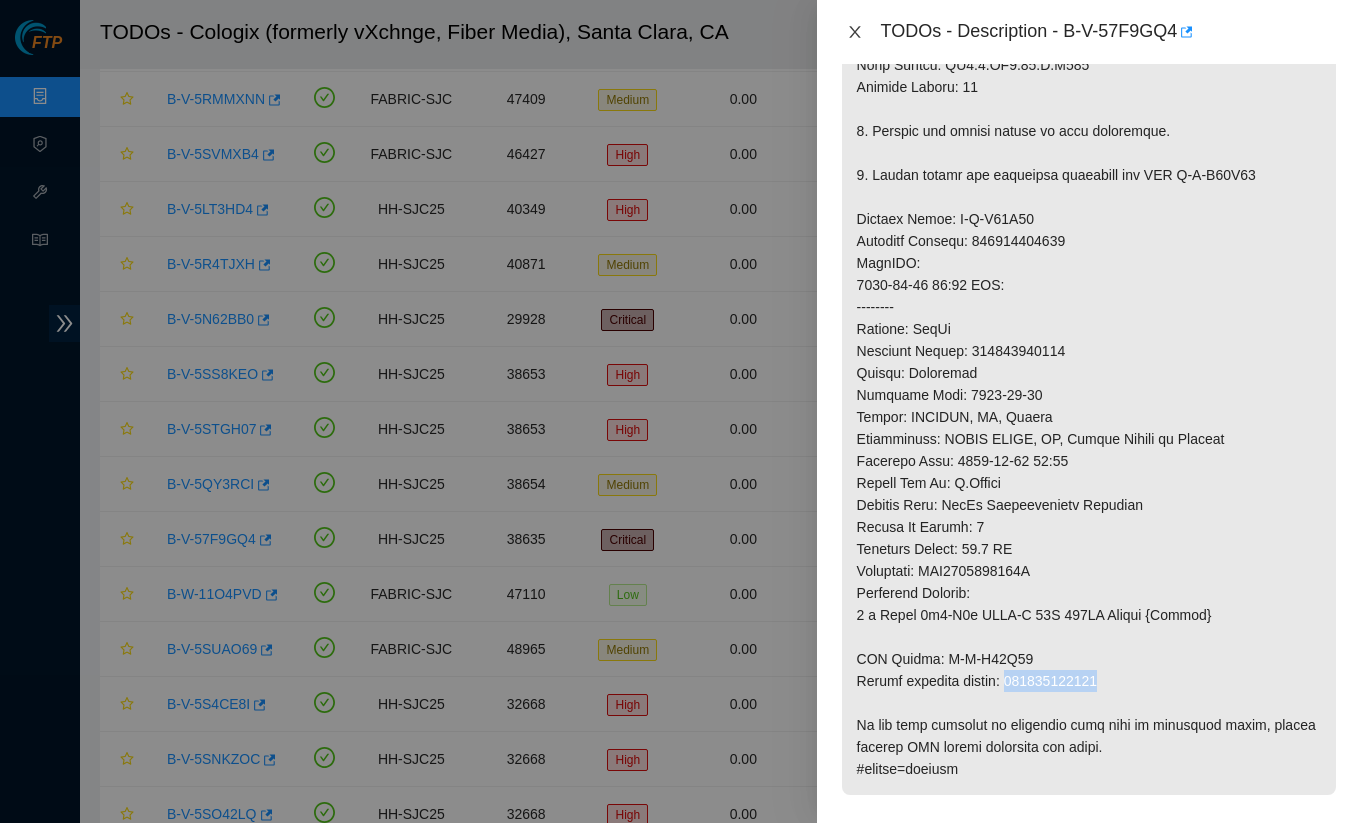 click 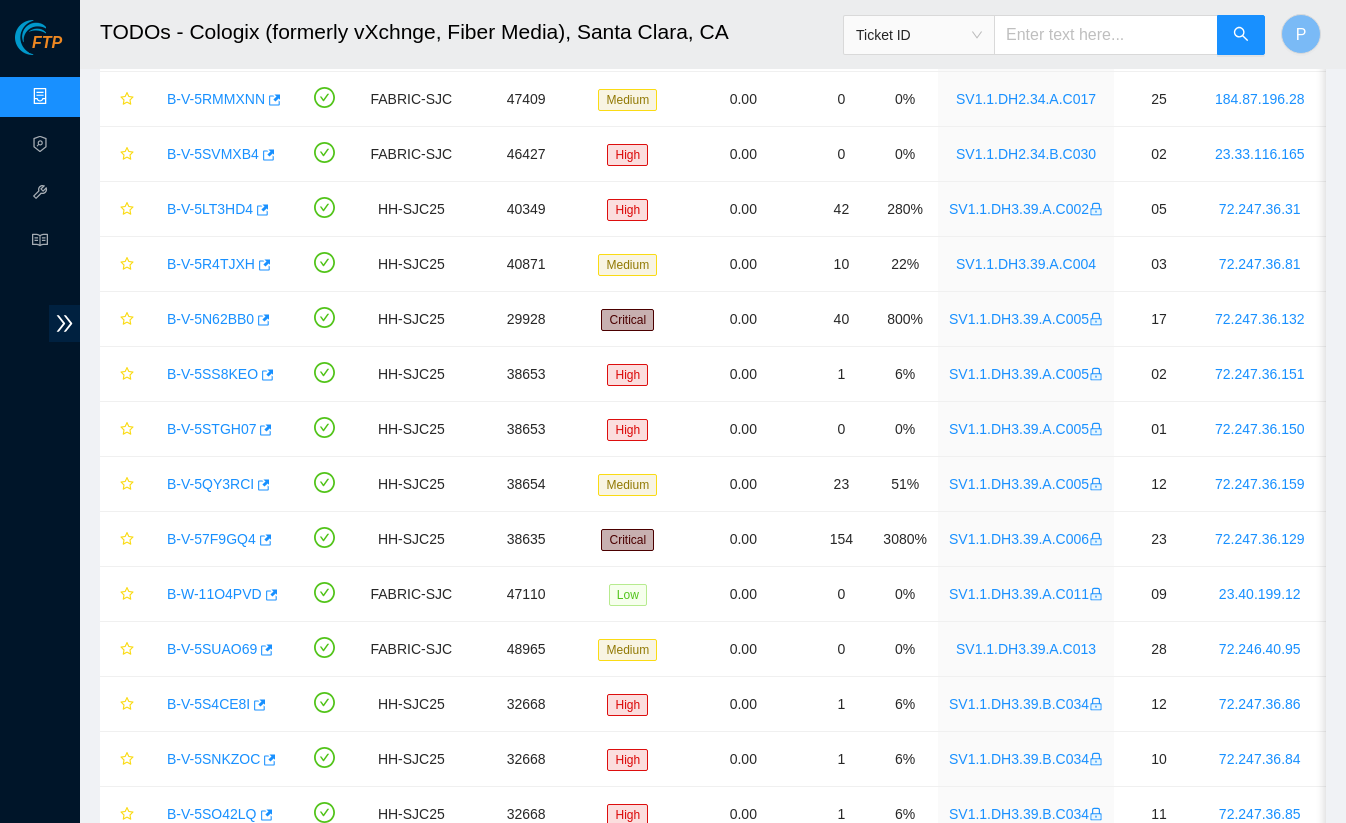 scroll, scrollTop: 293, scrollLeft: 0, axis: vertical 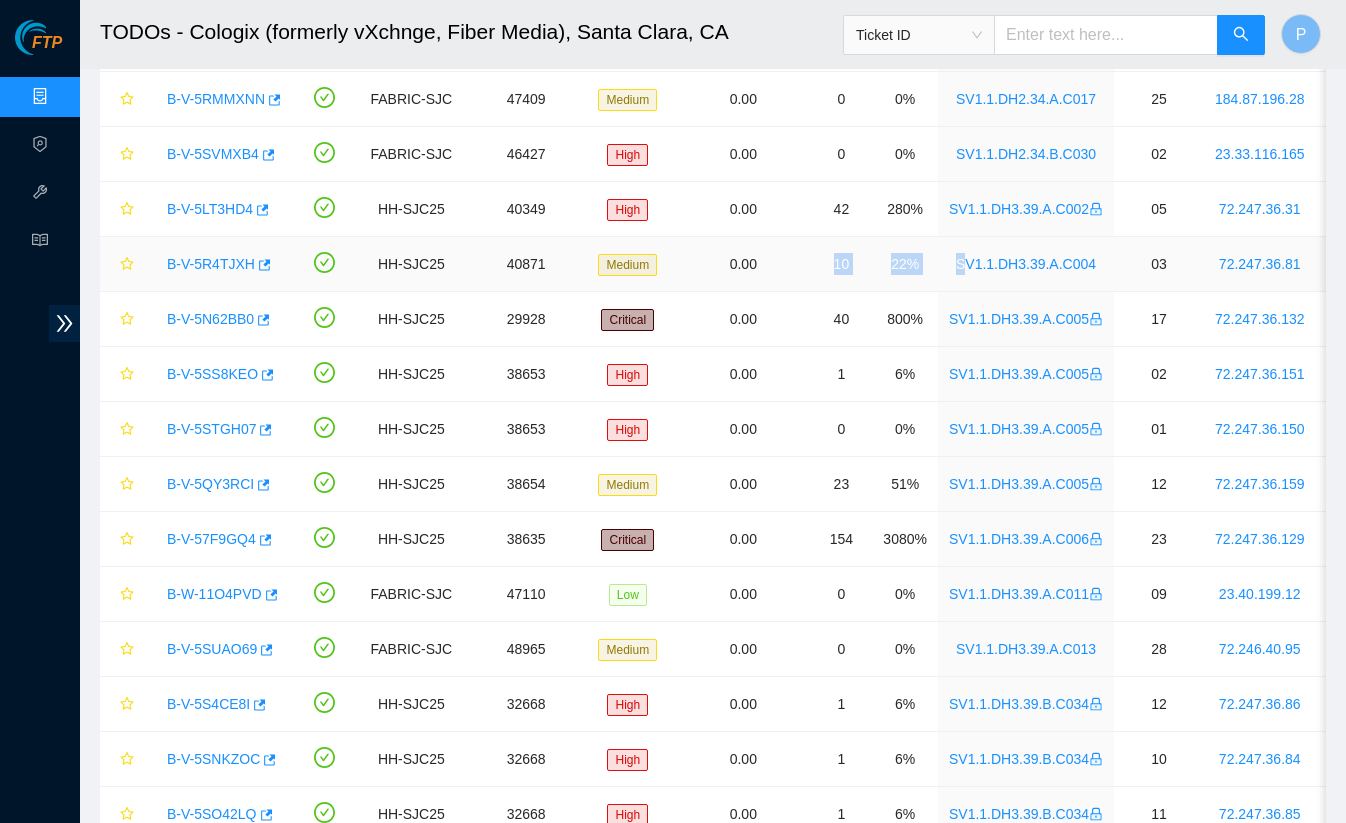 drag, startPoint x: 833, startPoint y: 259, endPoint x: 963, endPoint y: 261, distance: 130.01538 